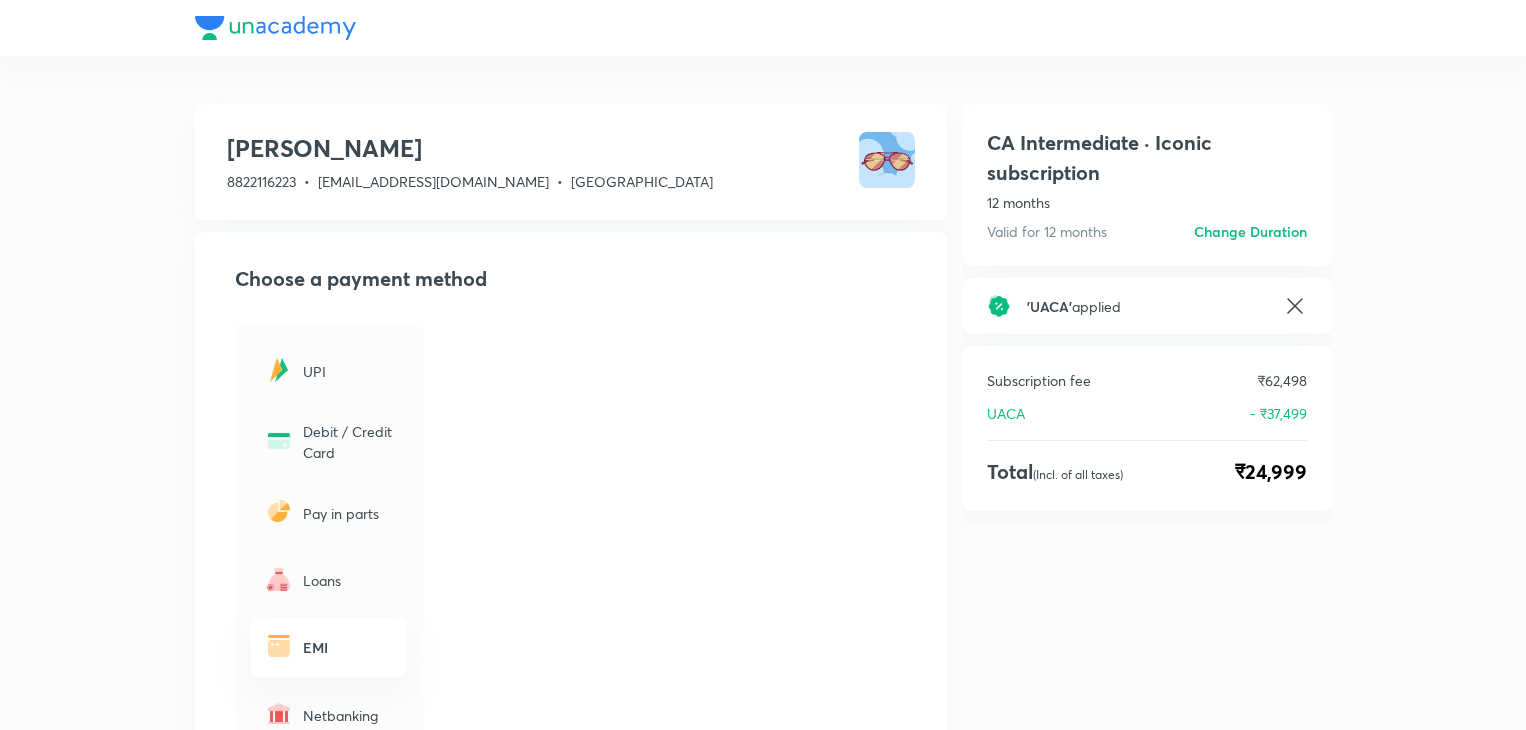 scroll, scrollTop: 188, scrollLeft: 0, axis: vertical 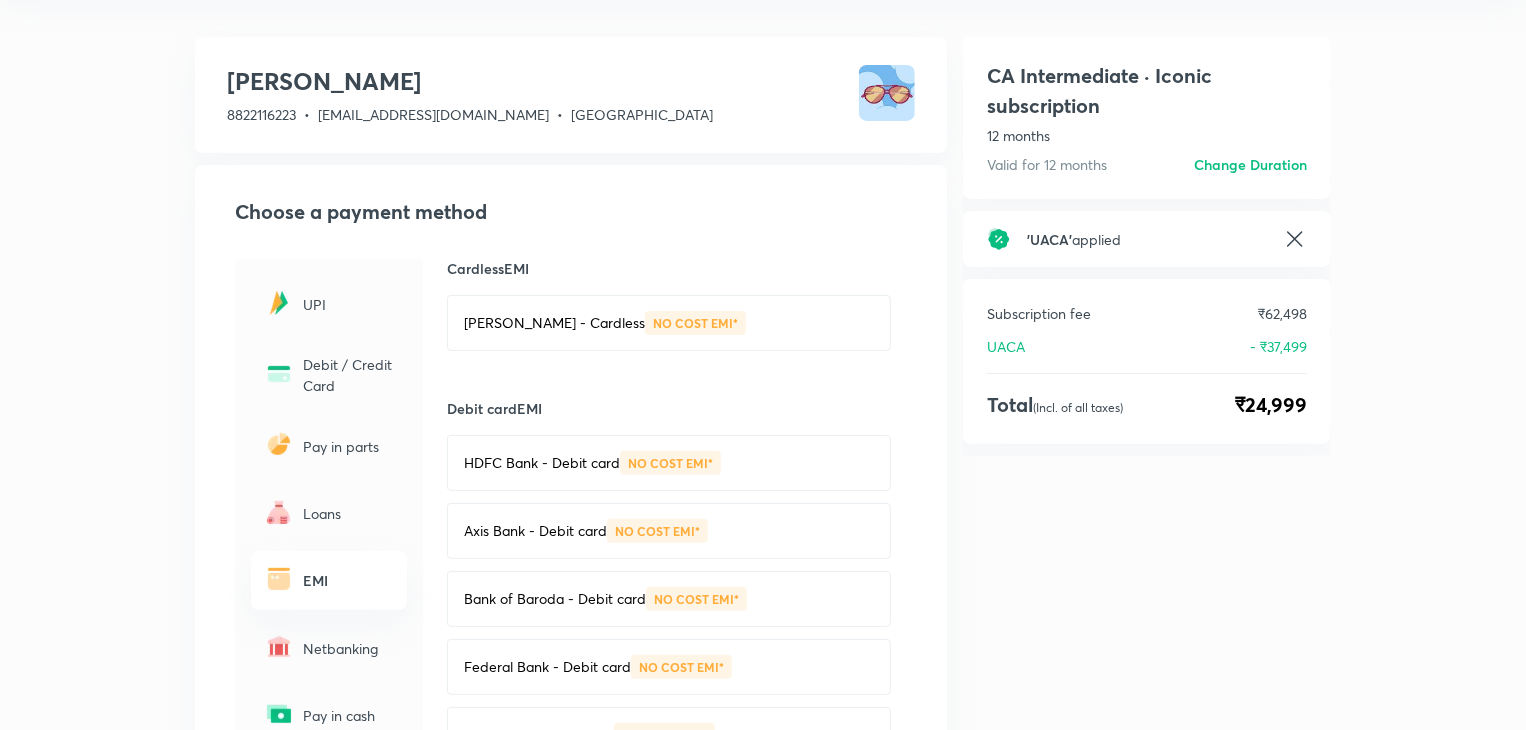 click on "Pay in parts" at bounding box center [349, 446] 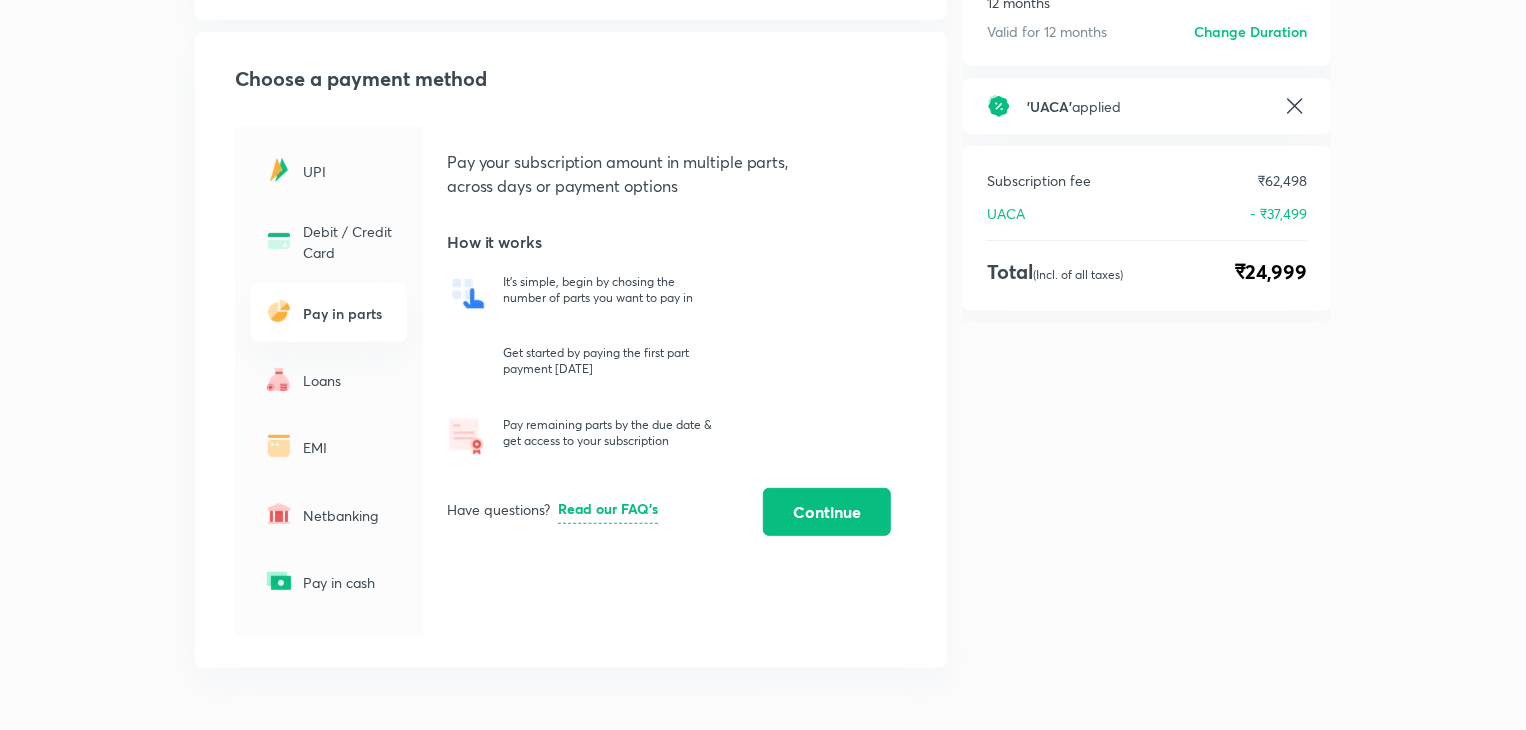 scroll, scrollTop: 269, scrollLeft: 0, axis: vertical 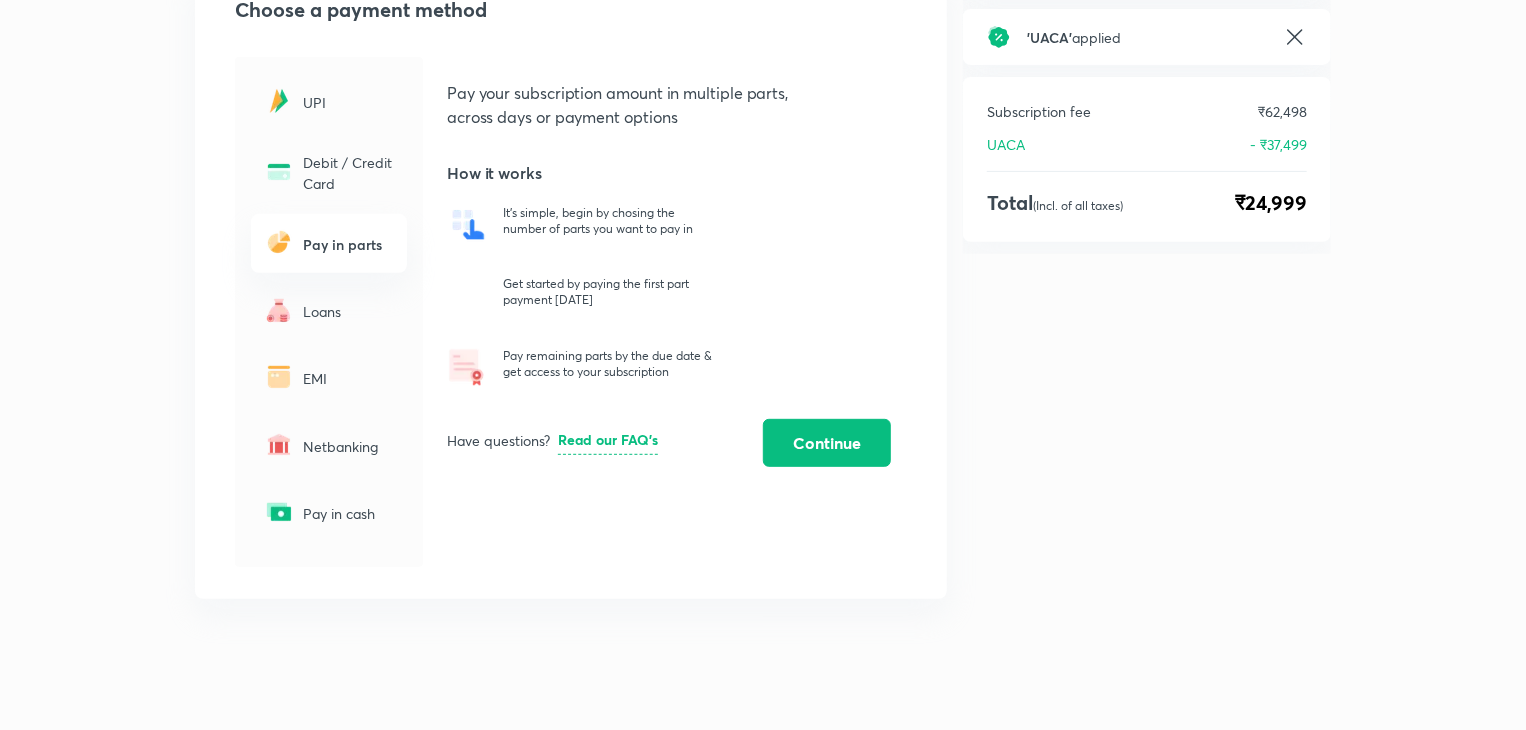 click on "EMI" at bounding box center [349, 378] 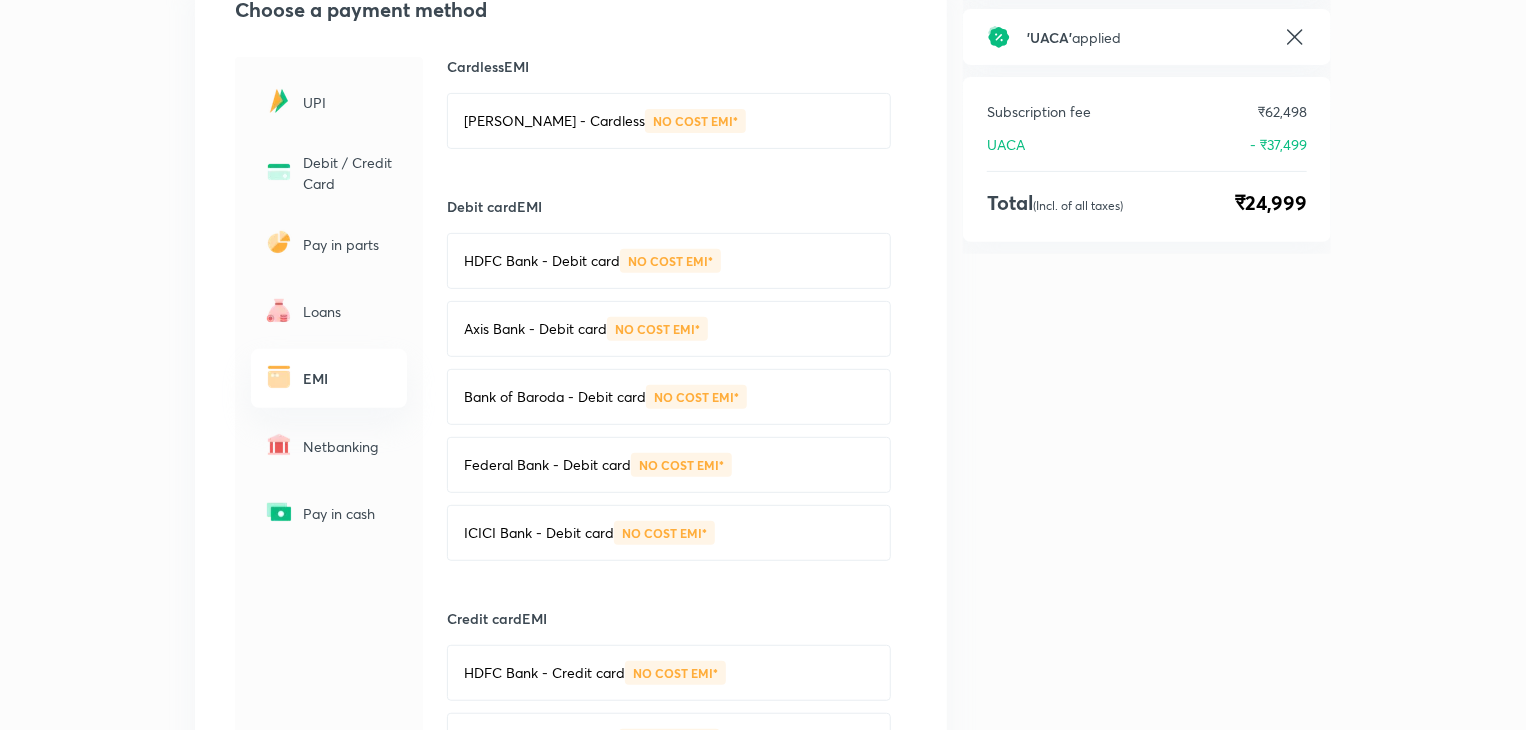 scroll, scrollTop: 0, scrollLeft: 0, axis: both 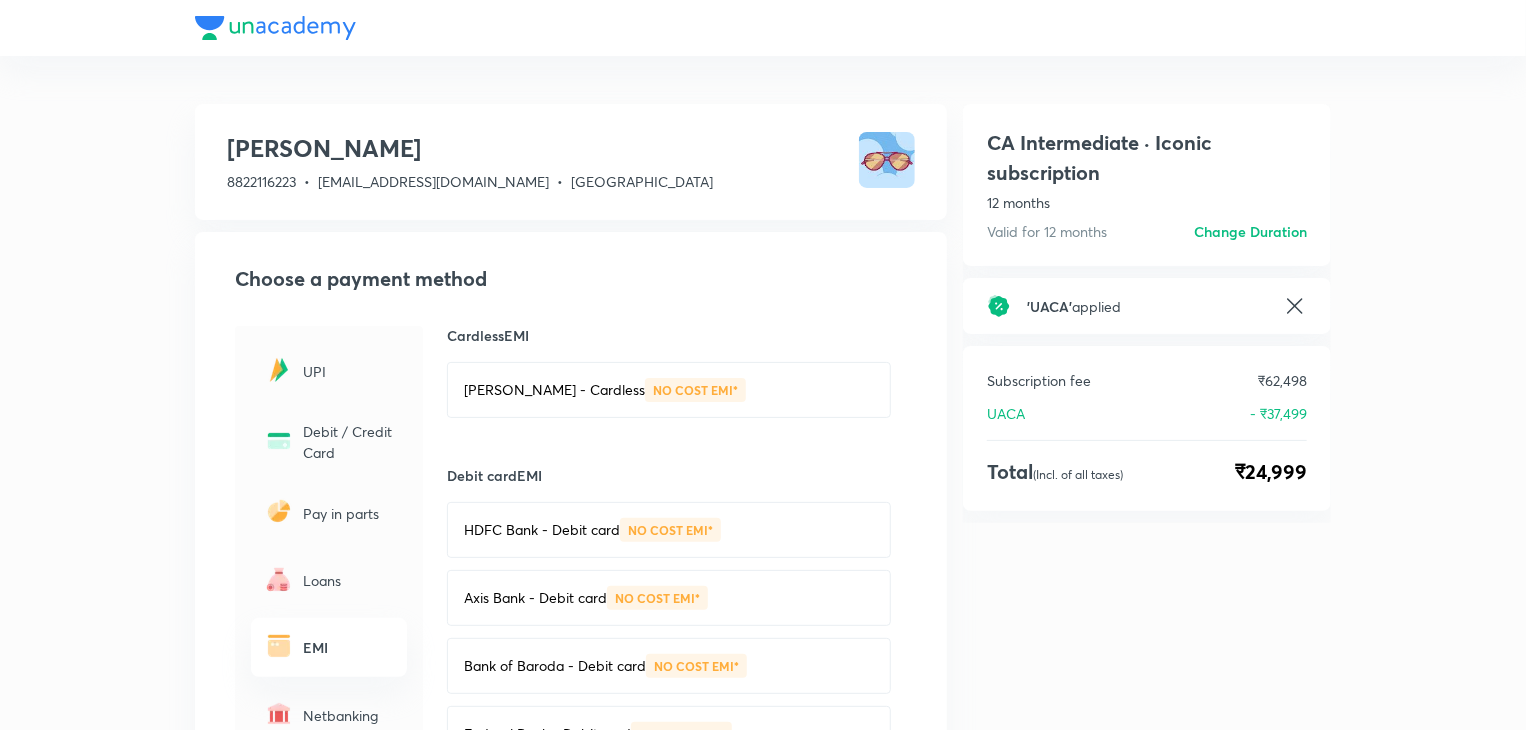 click on "NO COST EMI*" at bounding box center (695, 390) 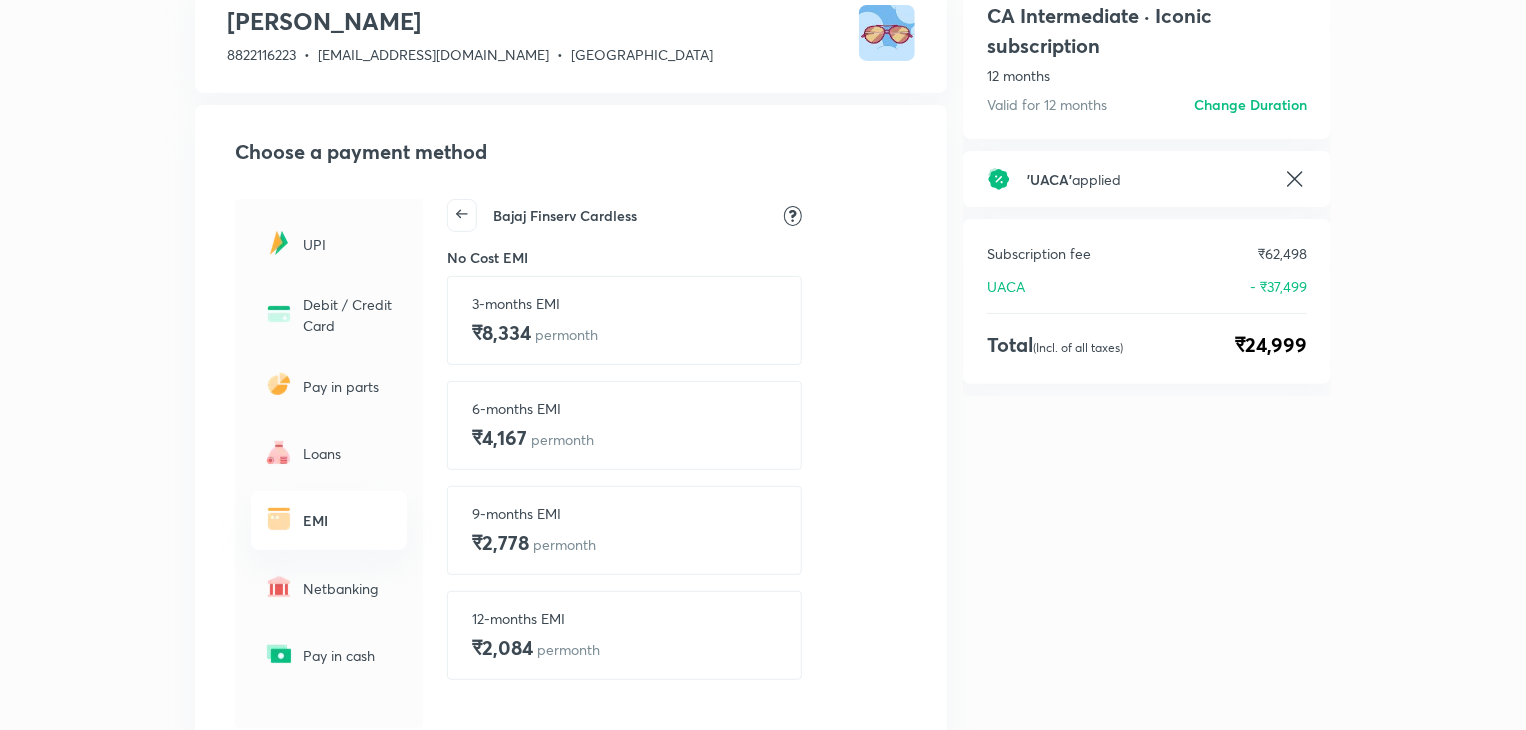 scroll, scrollTop: 288, scrollLeft: 0, axis: vertical 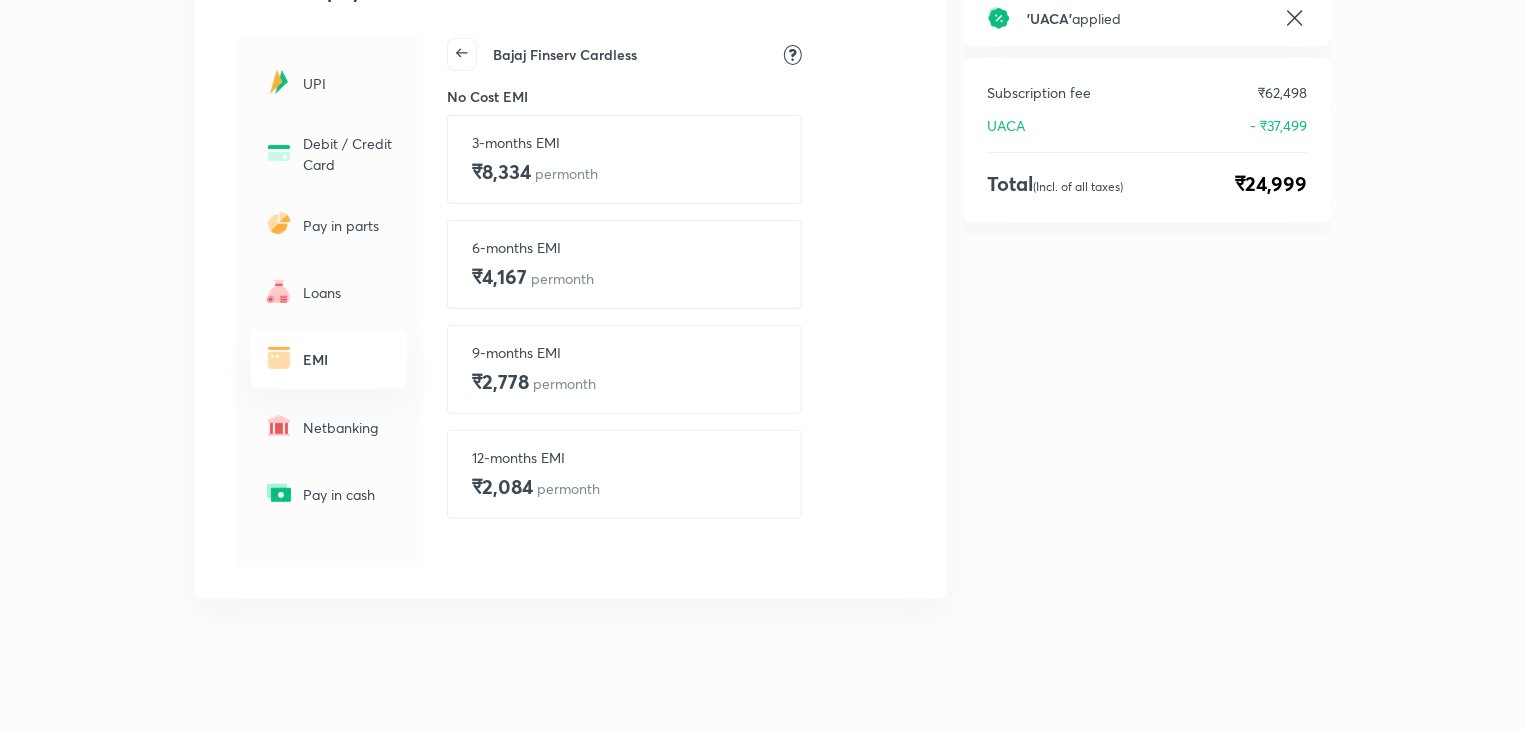 click on "12-months EMI" at bounding box center [536, 457] 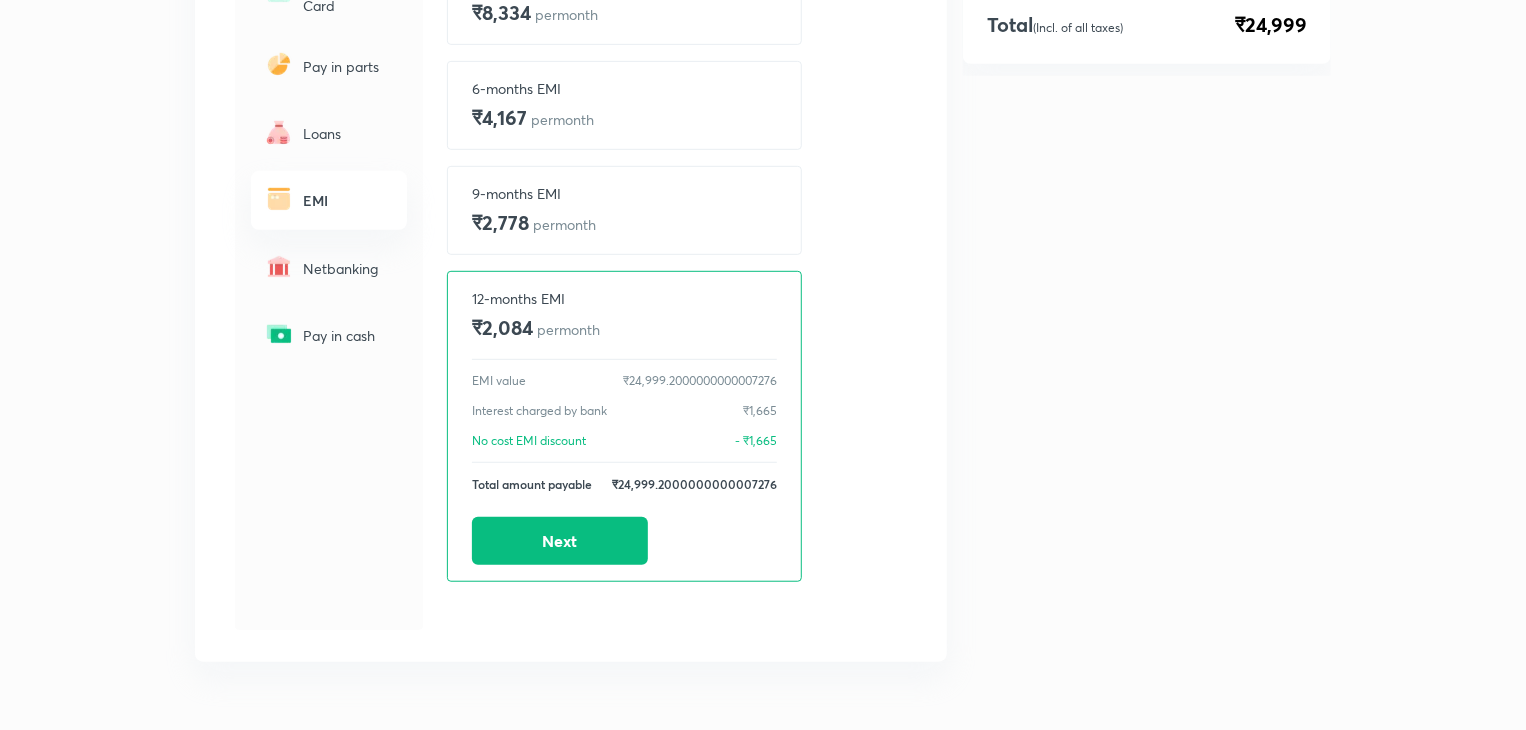 scroll, scrollTop: 509, scrollLeft: 0, axis: vertical 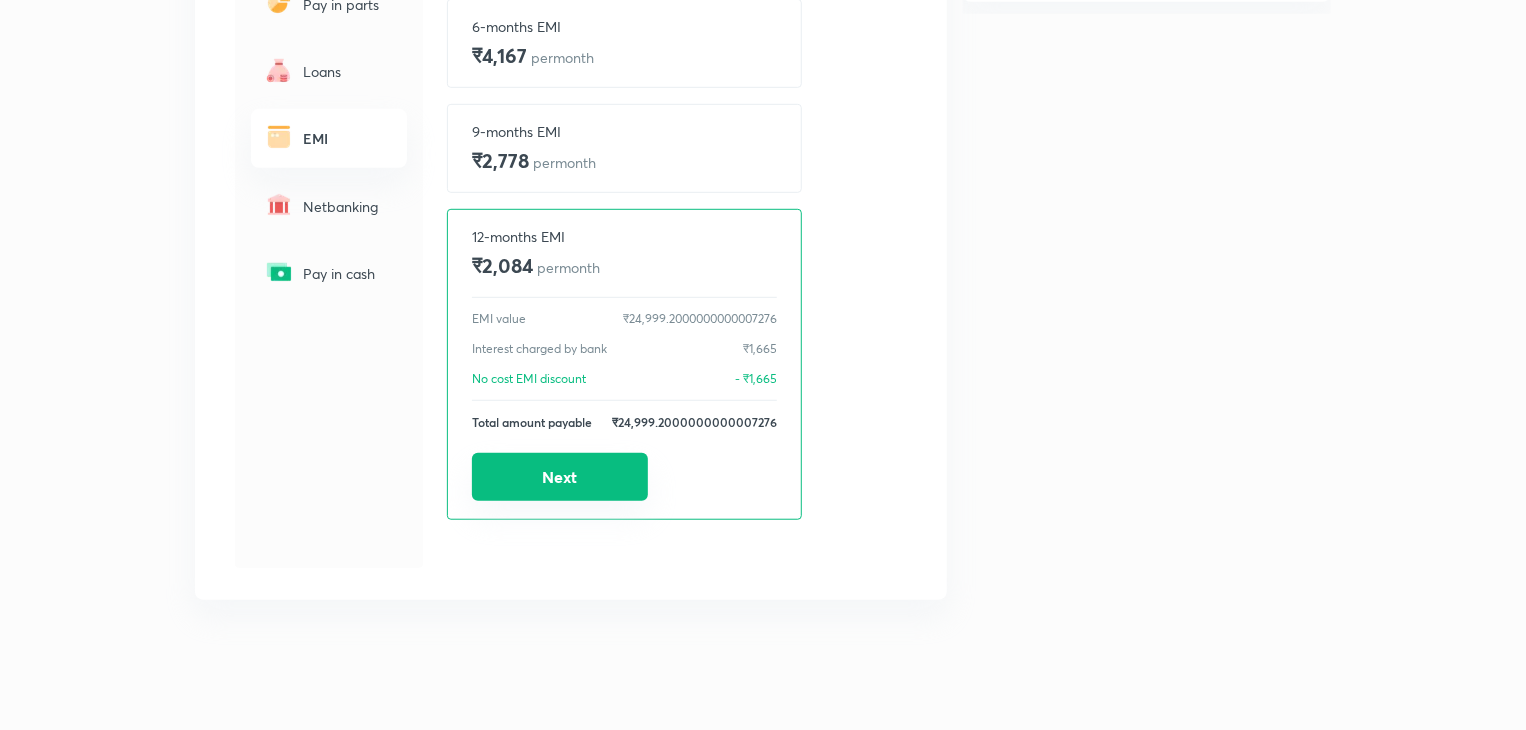 click on "Next" at bounding box center [560, 477] 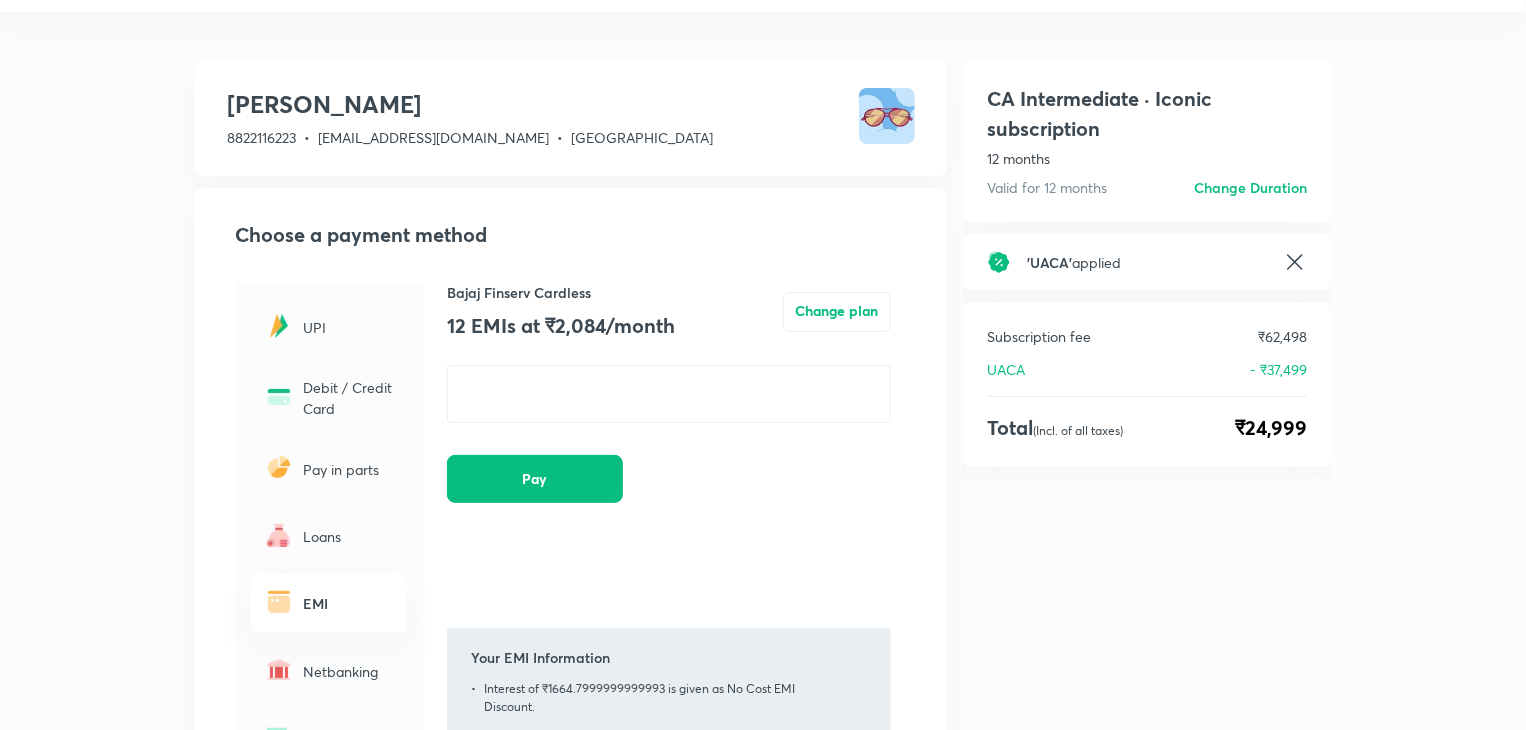 scroll, scrollTop: 0, scrollLeft: 0, axis: both 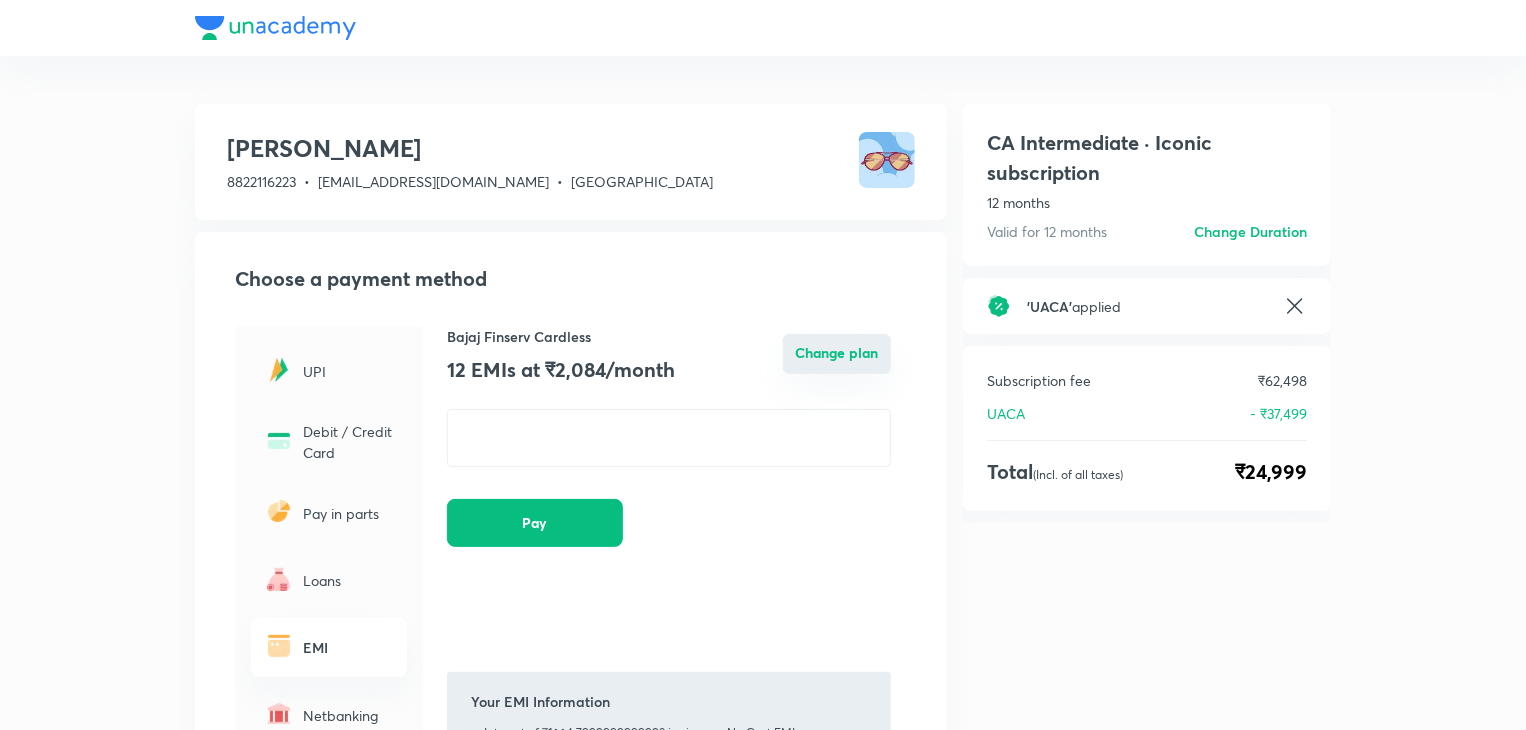 click on "Change plan" at bounding box center (837, 354) 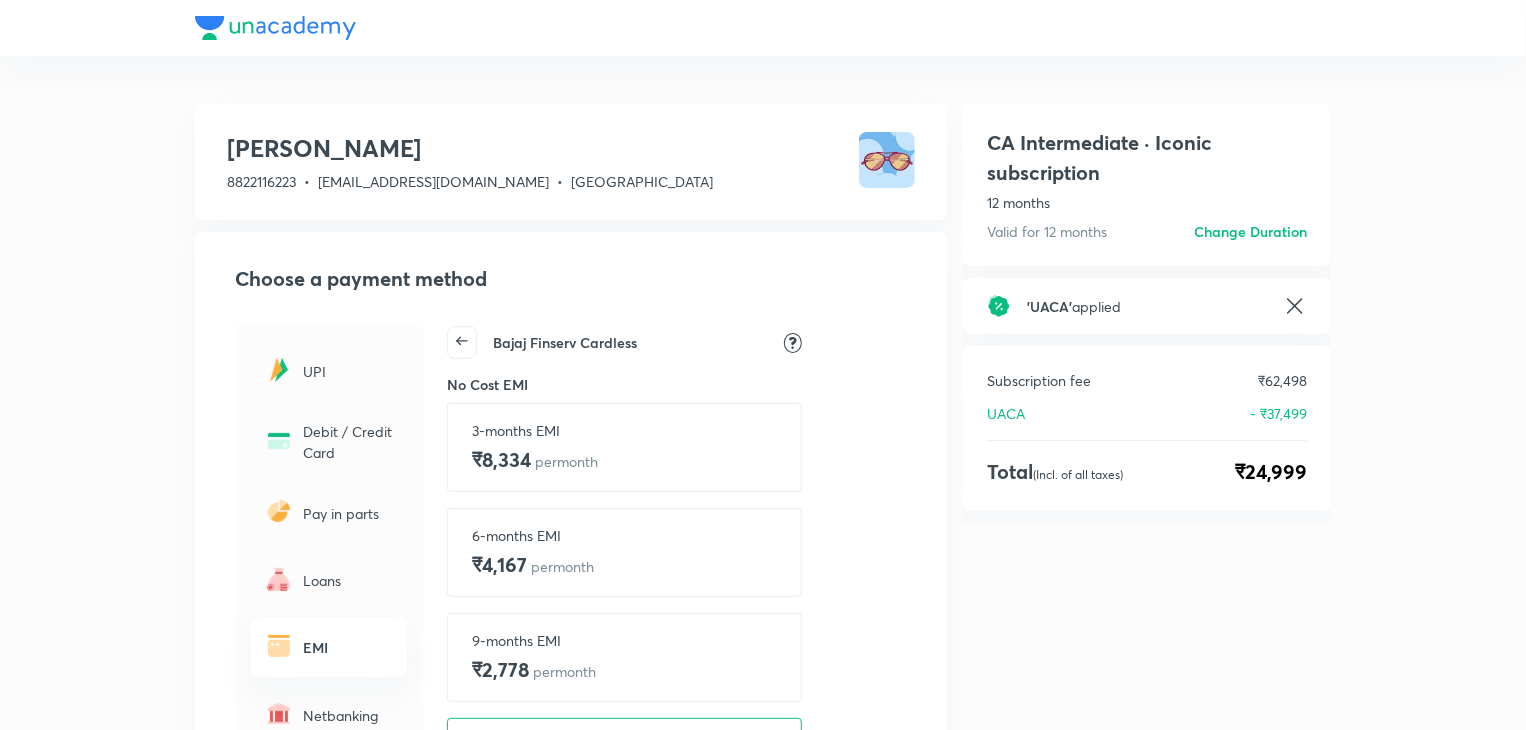click 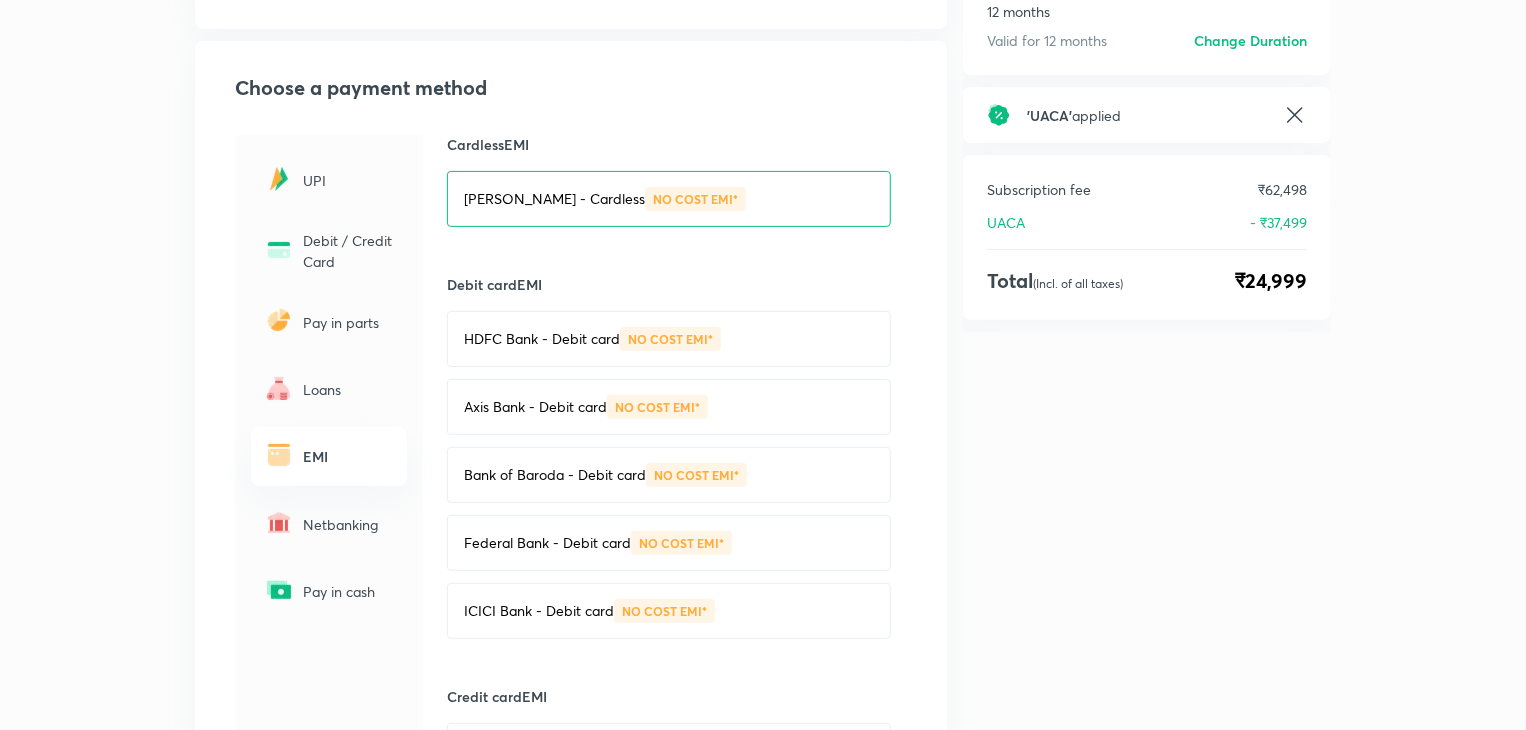 scroll, scrollTop: 188, scrollLeft: 0, axis: vertical 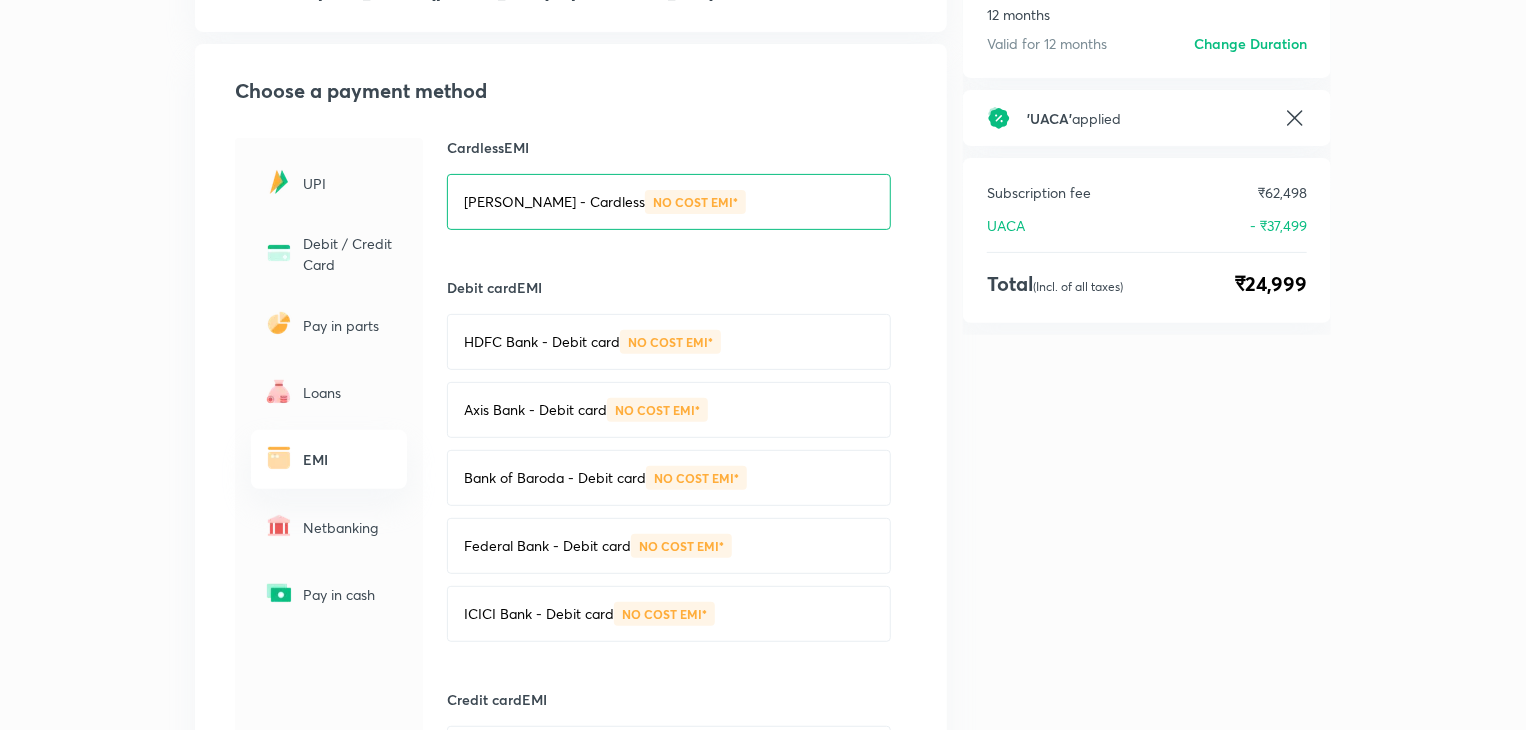 click on "Pay in parts" at bounding box center (349, 325) 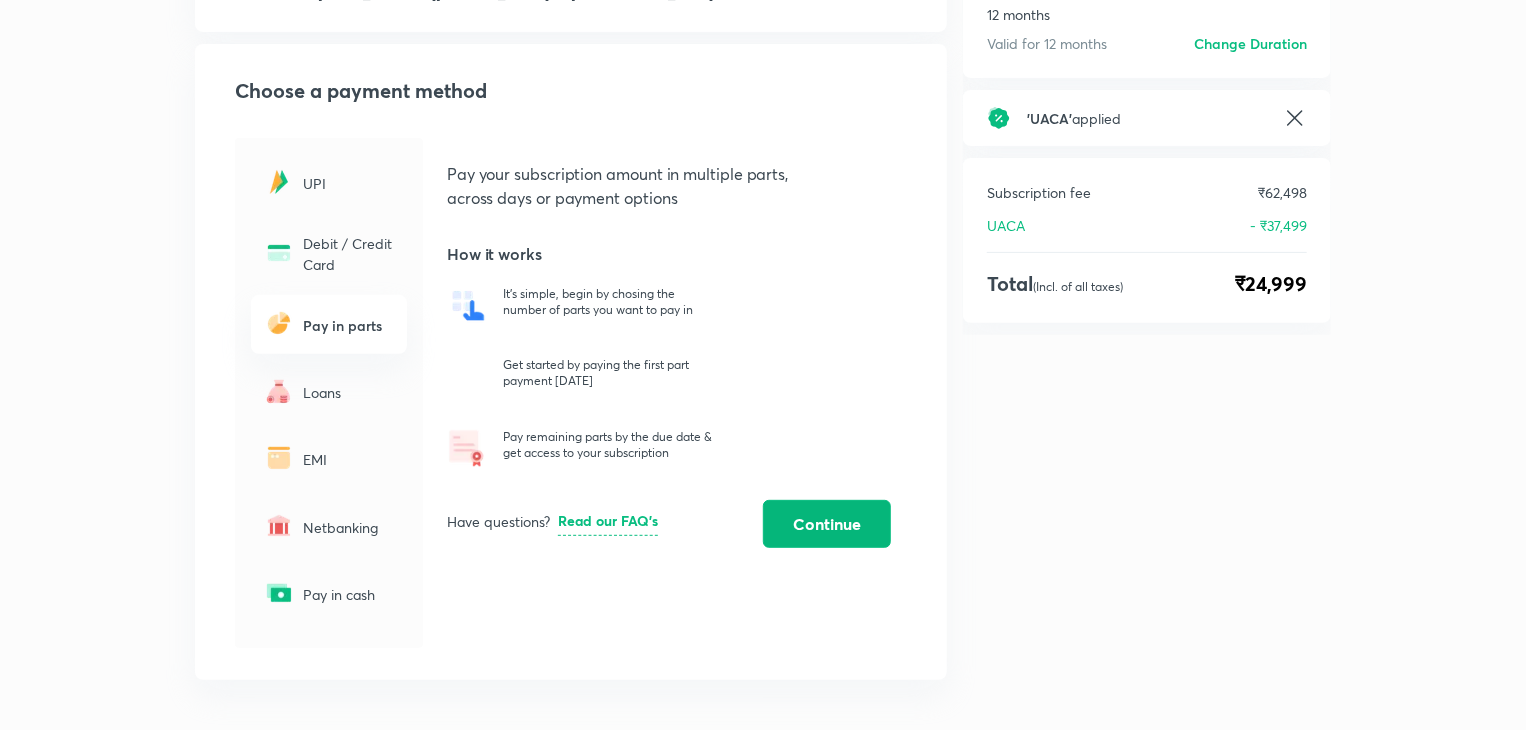 click on "Continue" at bounding box center [827, 524] 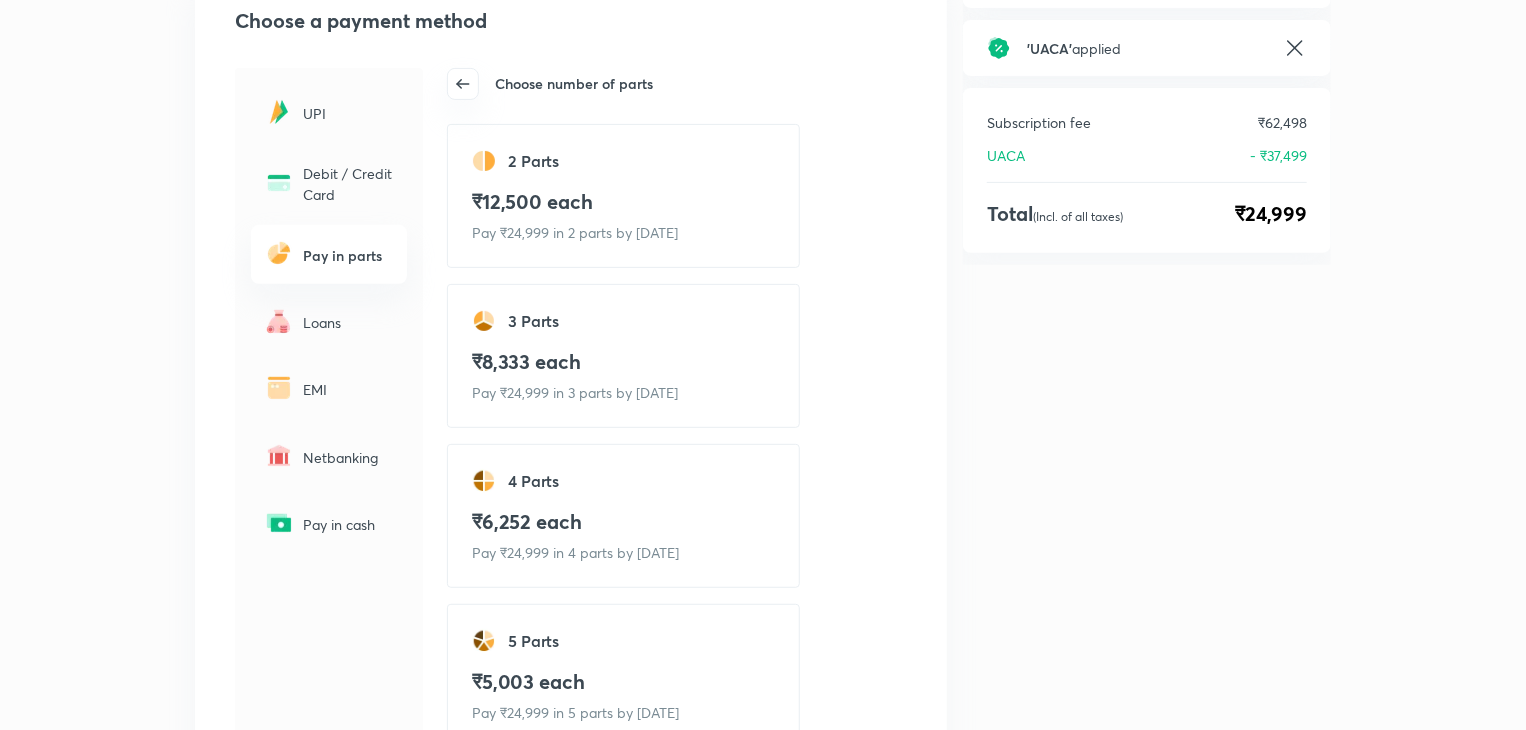 scroll, scrollTop: 496, scrollLeft: 0, axis: vertical 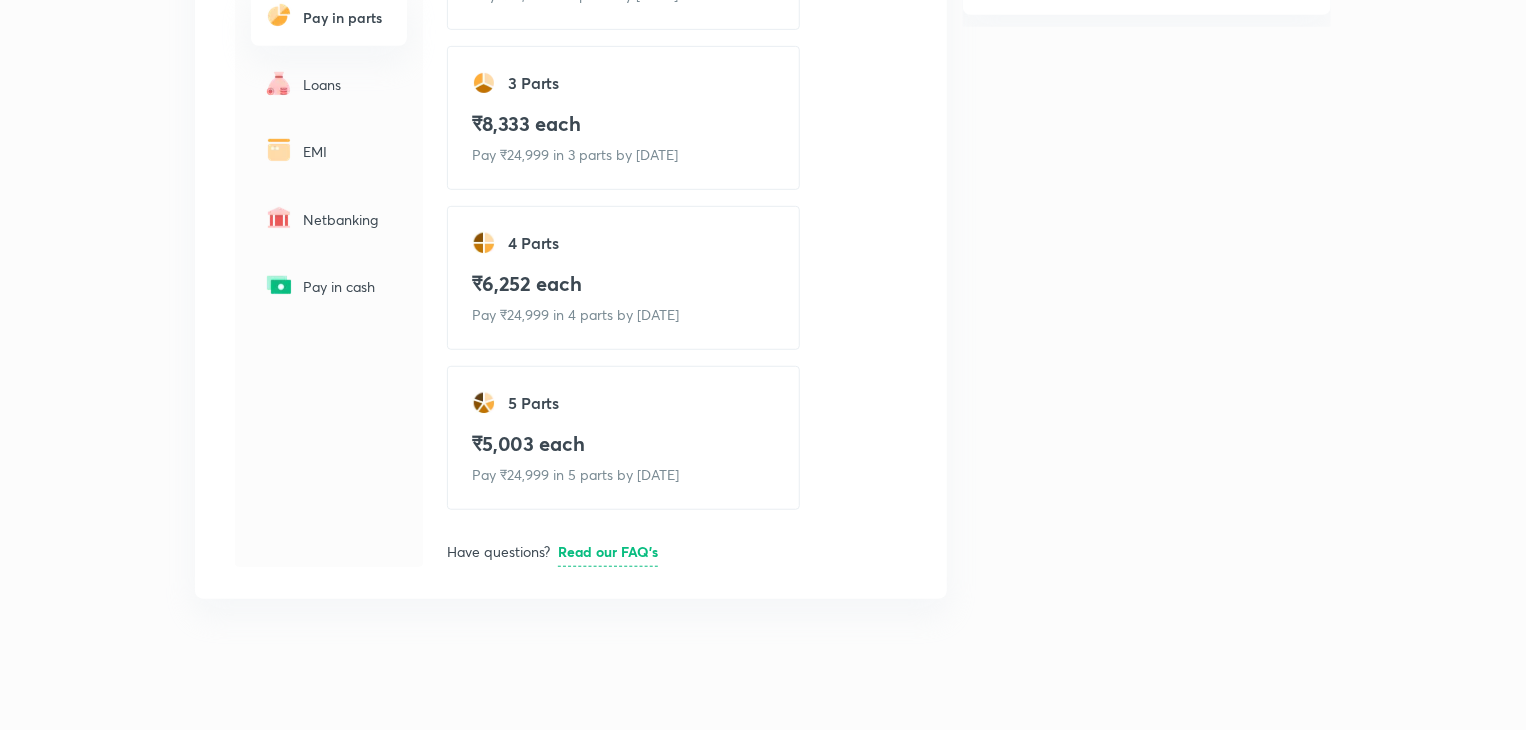 click on "₹5,003 each" at bounding box center (623, 444) 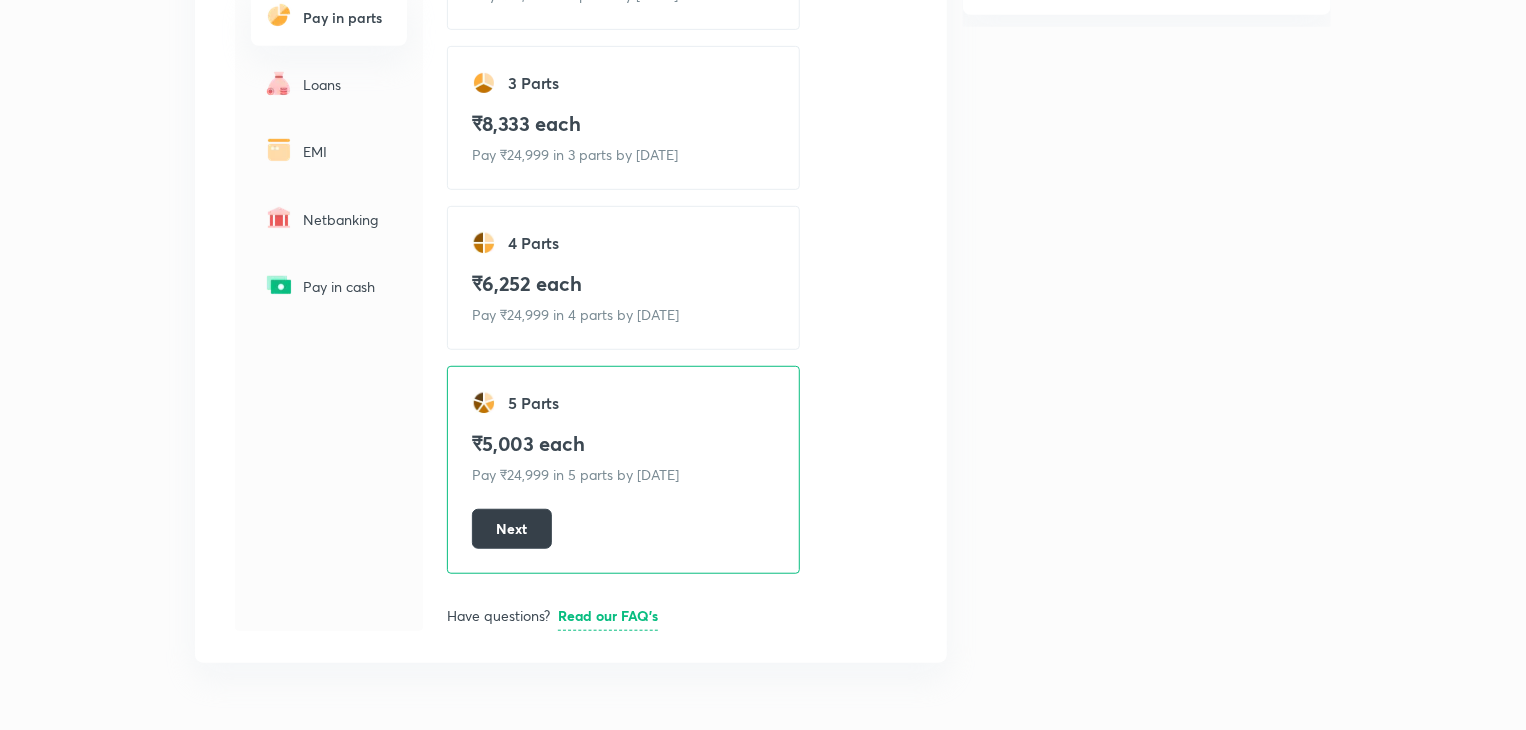 click on "Next" at bounding box center [512, 529] 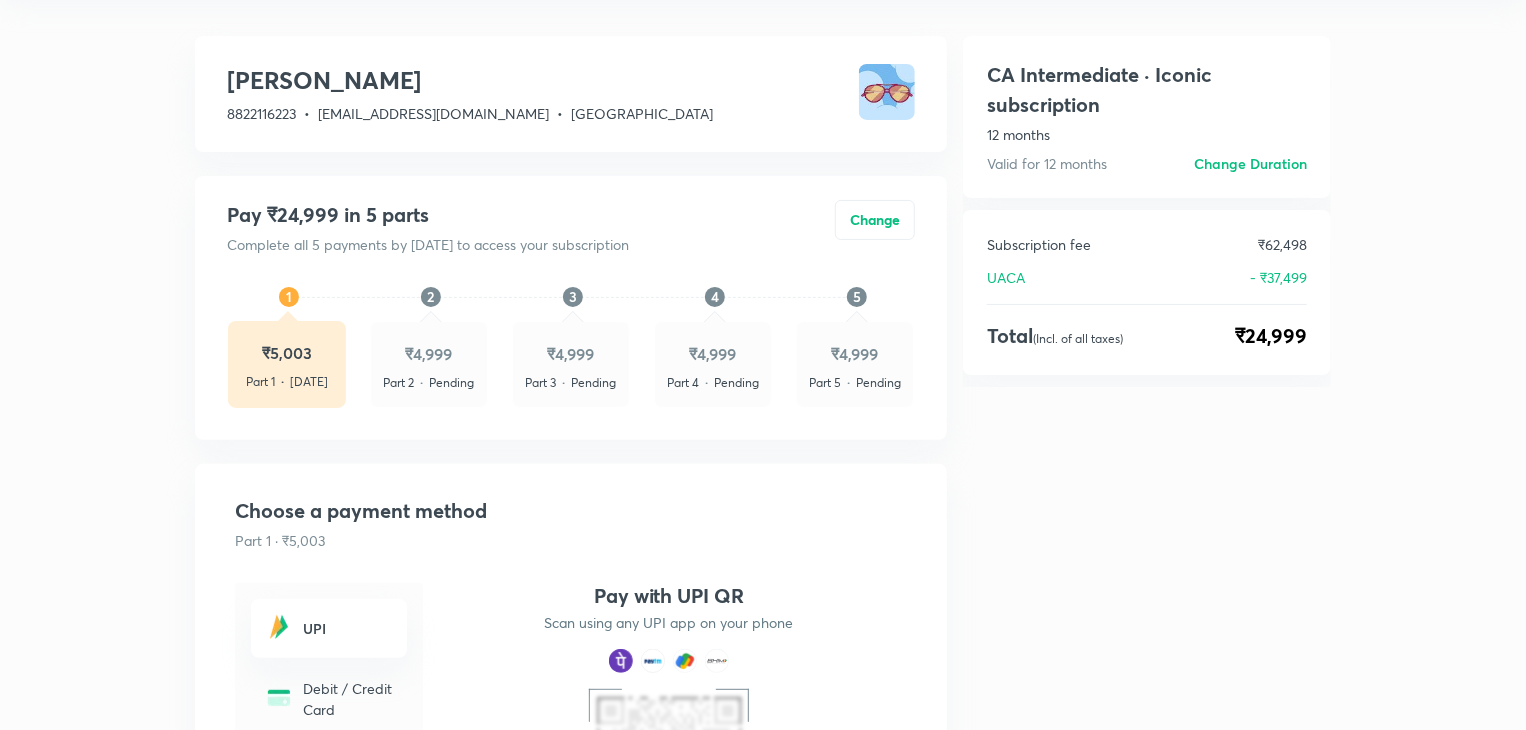 scroll, scrollTop: 0, scrollLeft: 0, axis: both 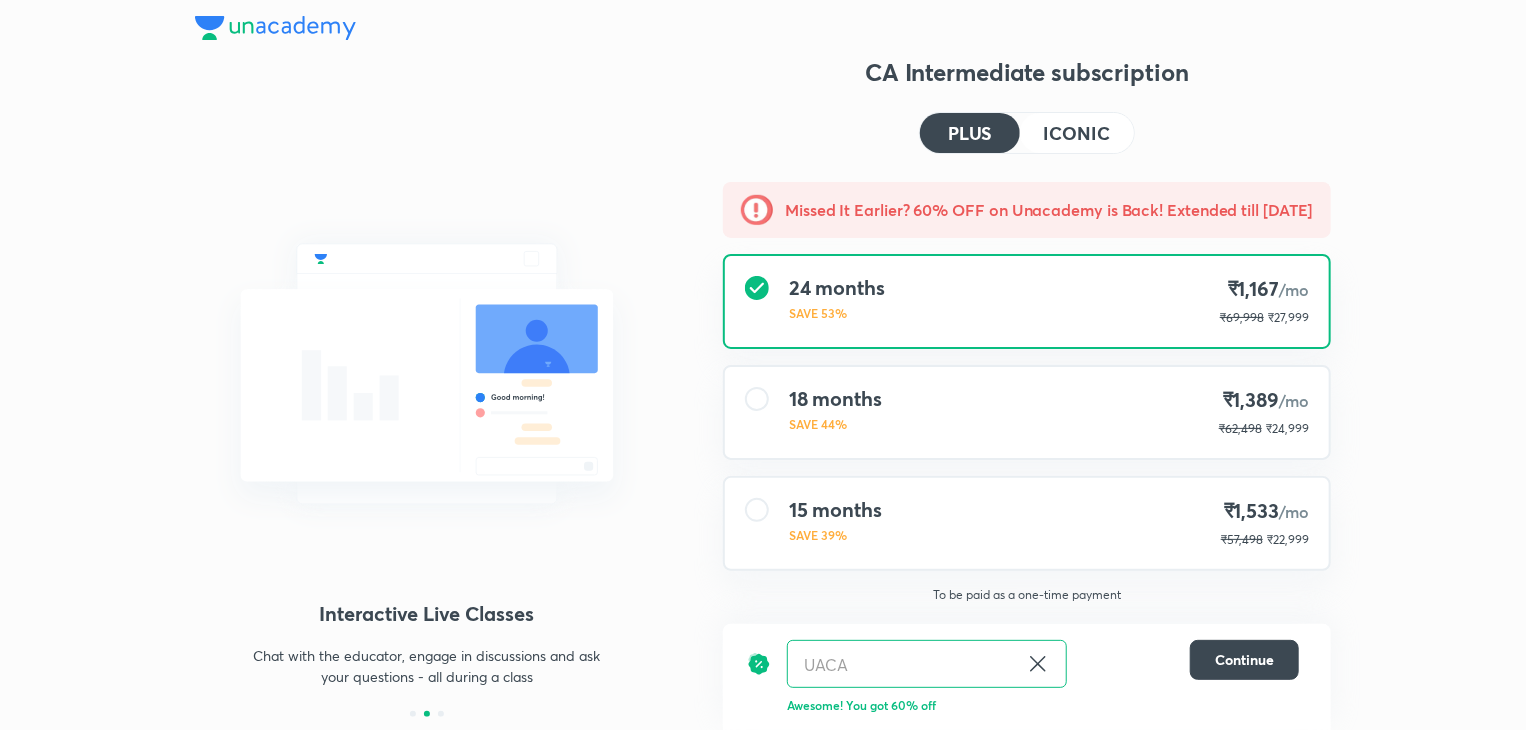 click on "ICONIC" at bounding box center (1077, 133) 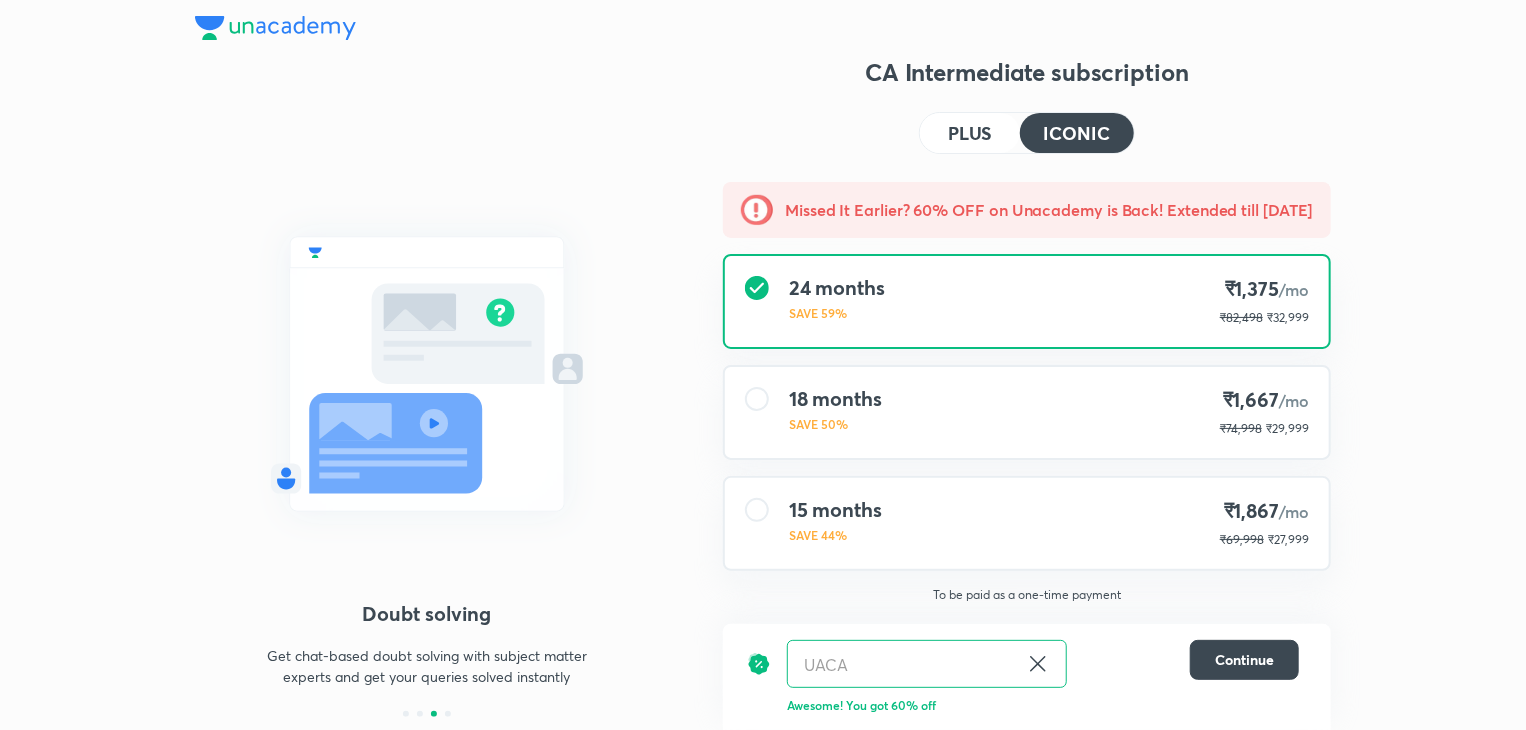 scroll, scrollTop: 75, scrollLeft: 0, axis: vertical 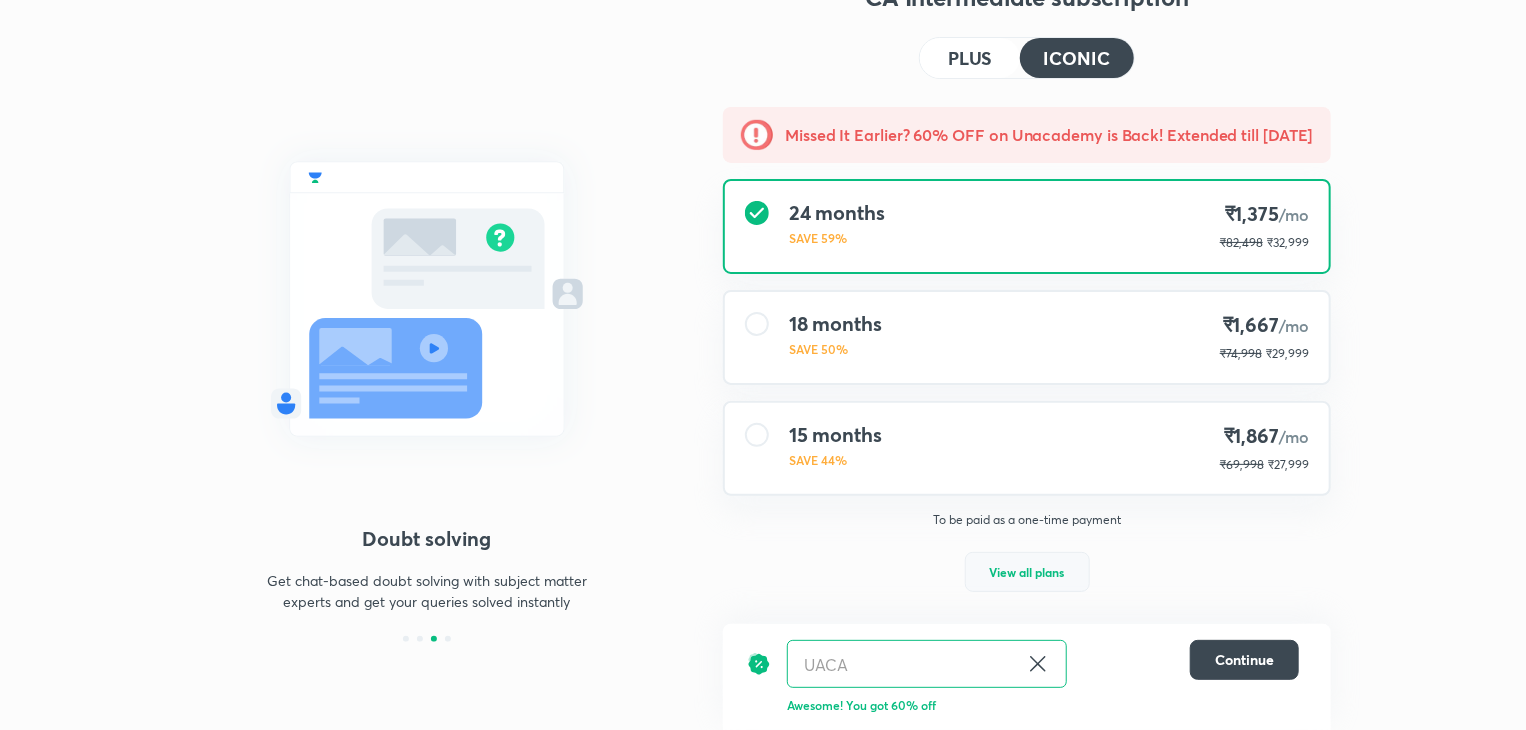 click on "View all plans" at bounding box center [1027, 572] 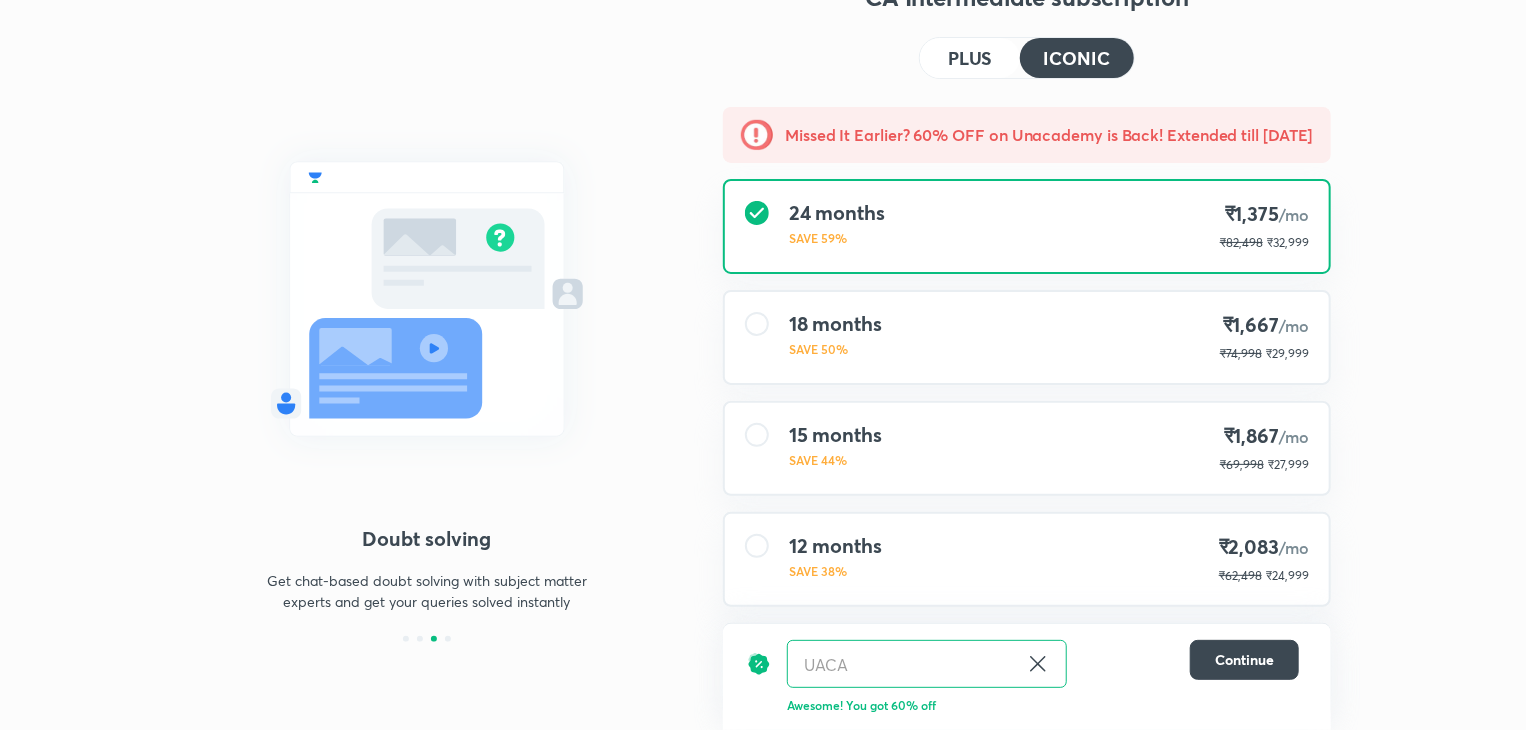 scroll, scrollTop: 208, scrollLeft: 0, axis: vertical 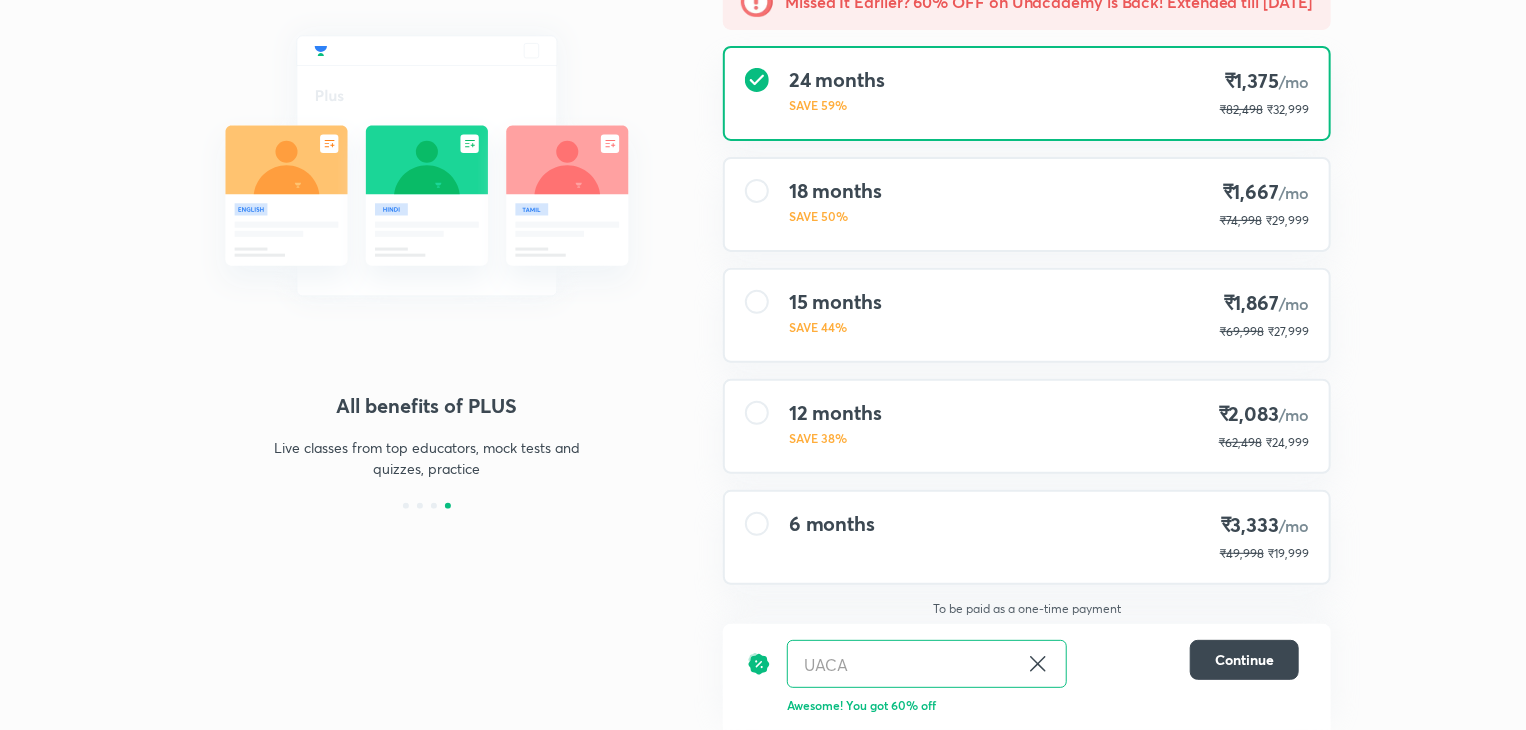 click on "12 months SAVE 38% ₹2,083  /mo ₹62,498 ₹24,999" at bounding box center [1027, 426] 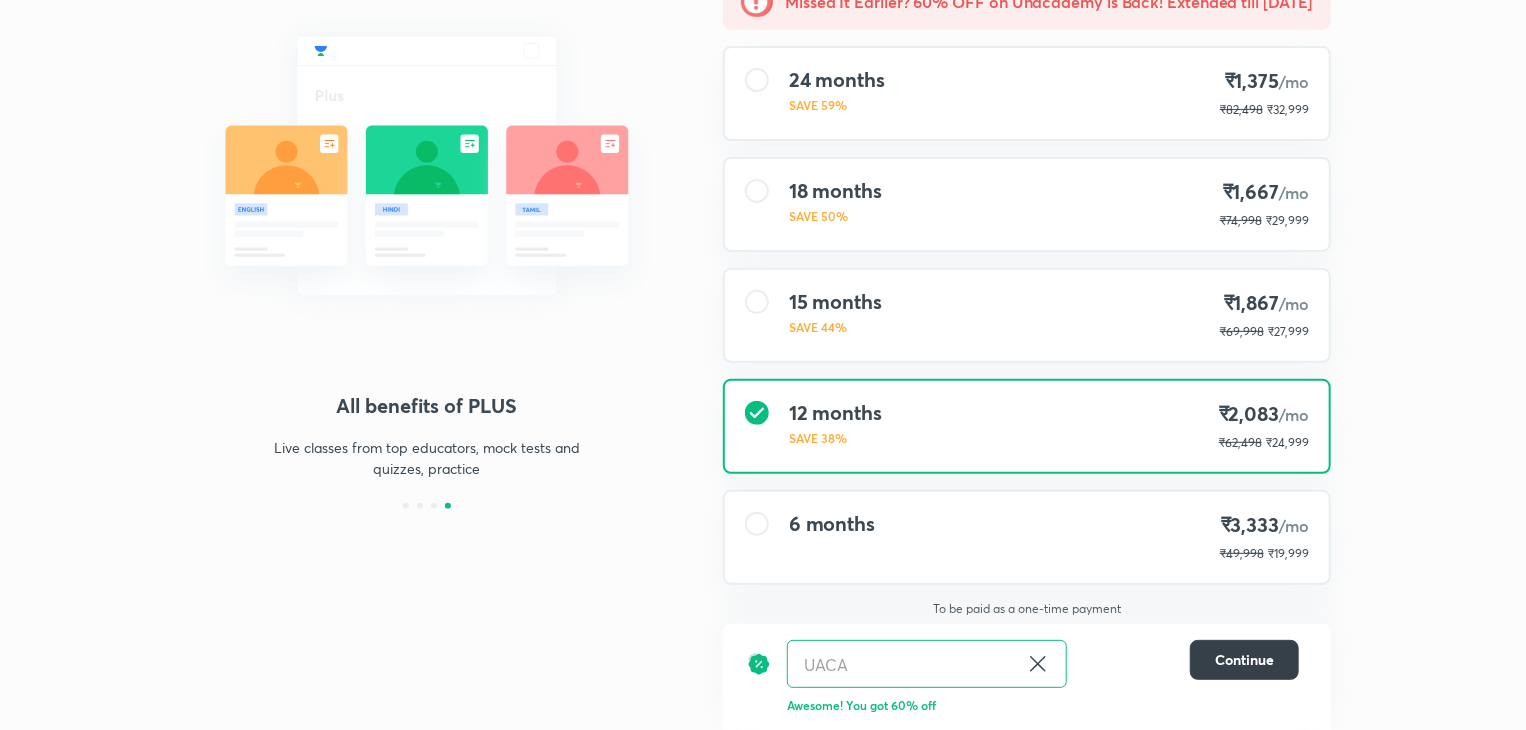 click on "Continue" at bounding box center [1244, 660] 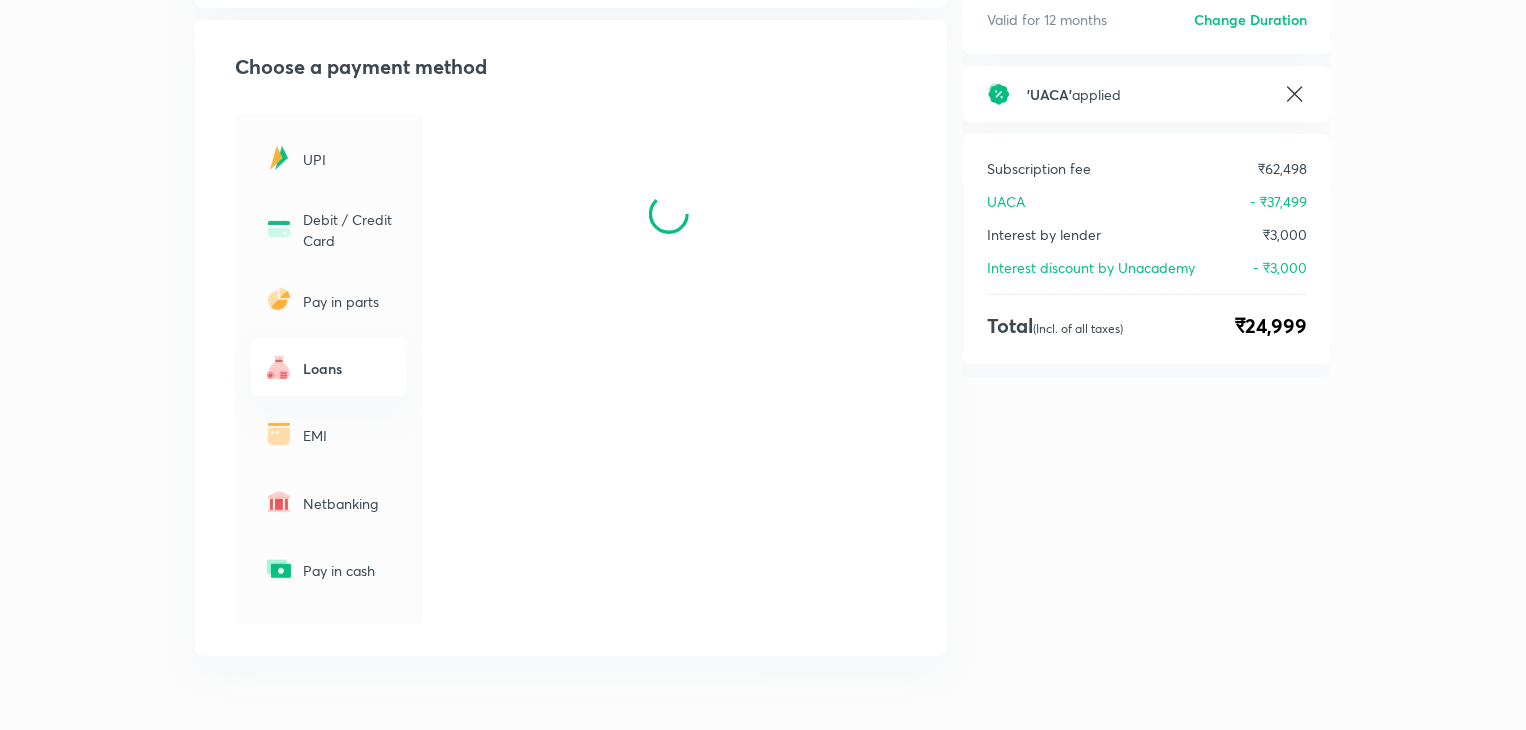 scroll, scrollTop: 214, scrollLeft: 0, axis: vertical 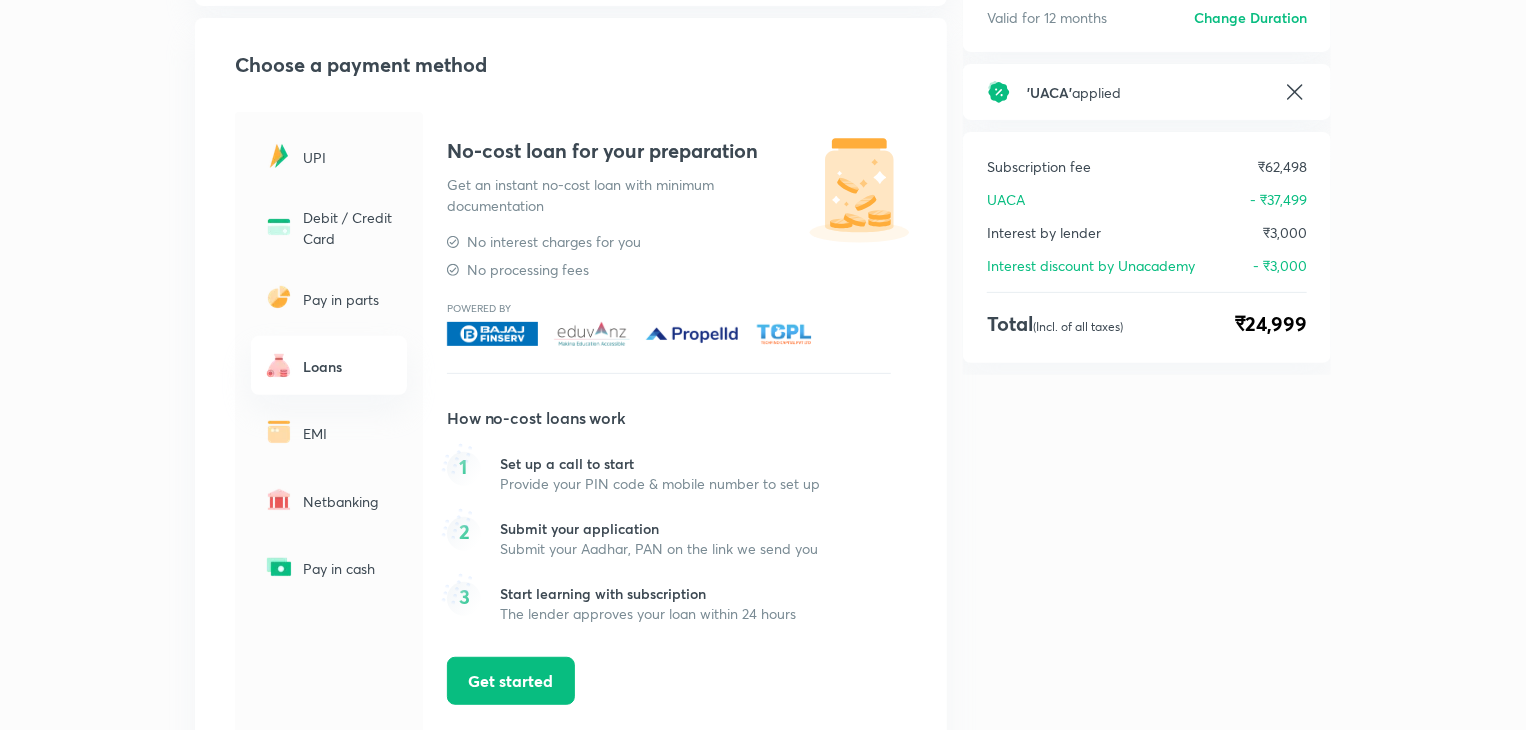 click on "Debit / Credit Card" at bounding box center (349, 228) 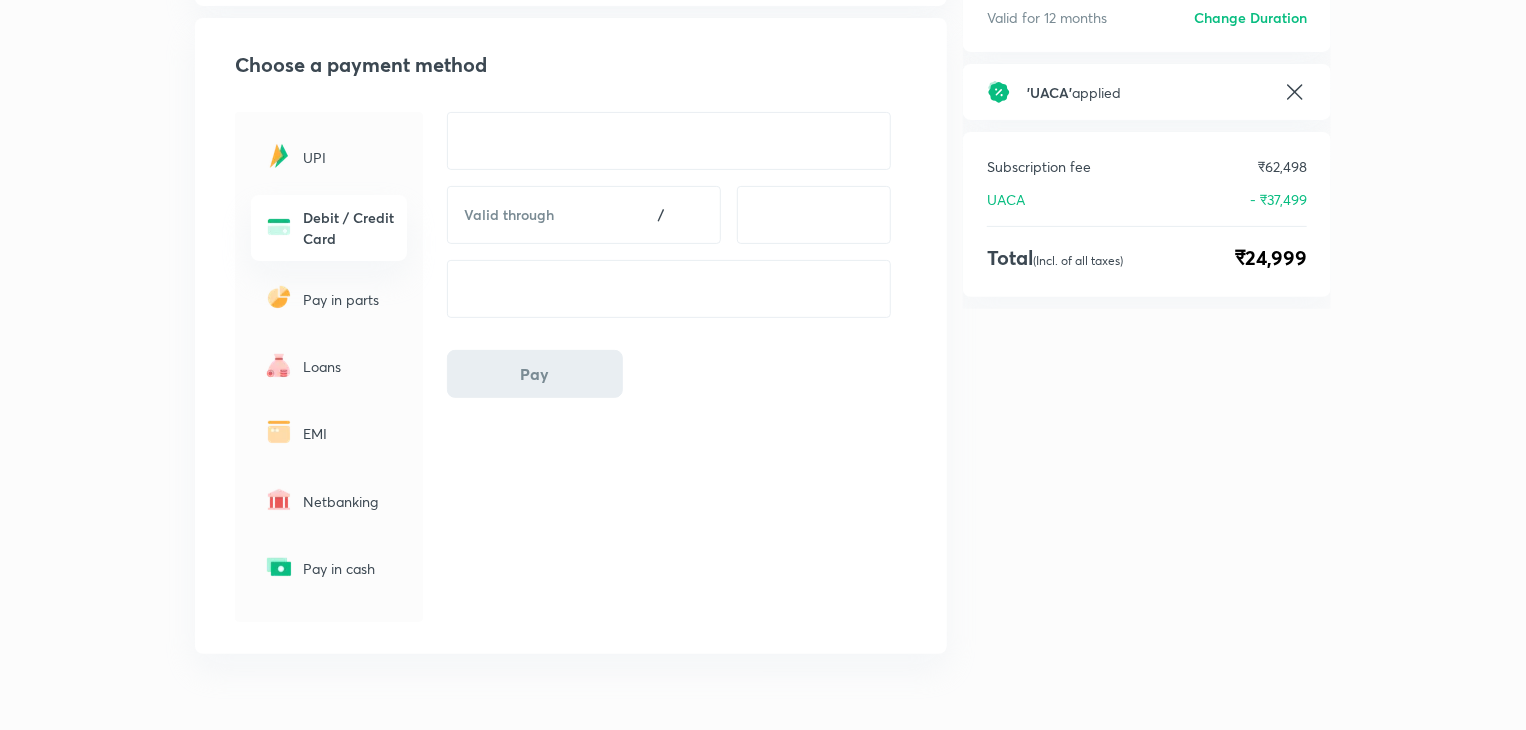 click on "EMI" at bounding box center (329, 433) 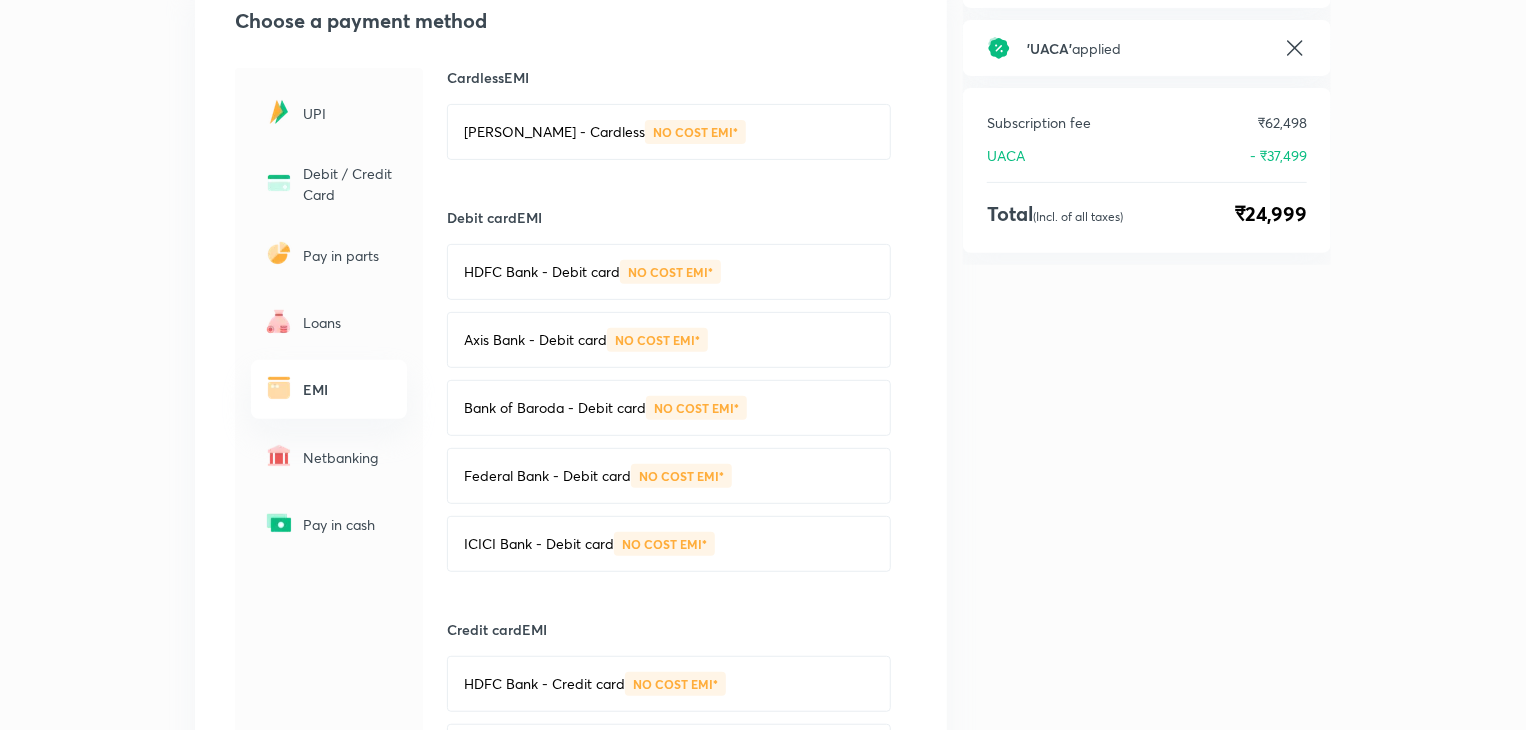 scroll, scrollTop: 260, scrollLeft: 0, axis: vertical 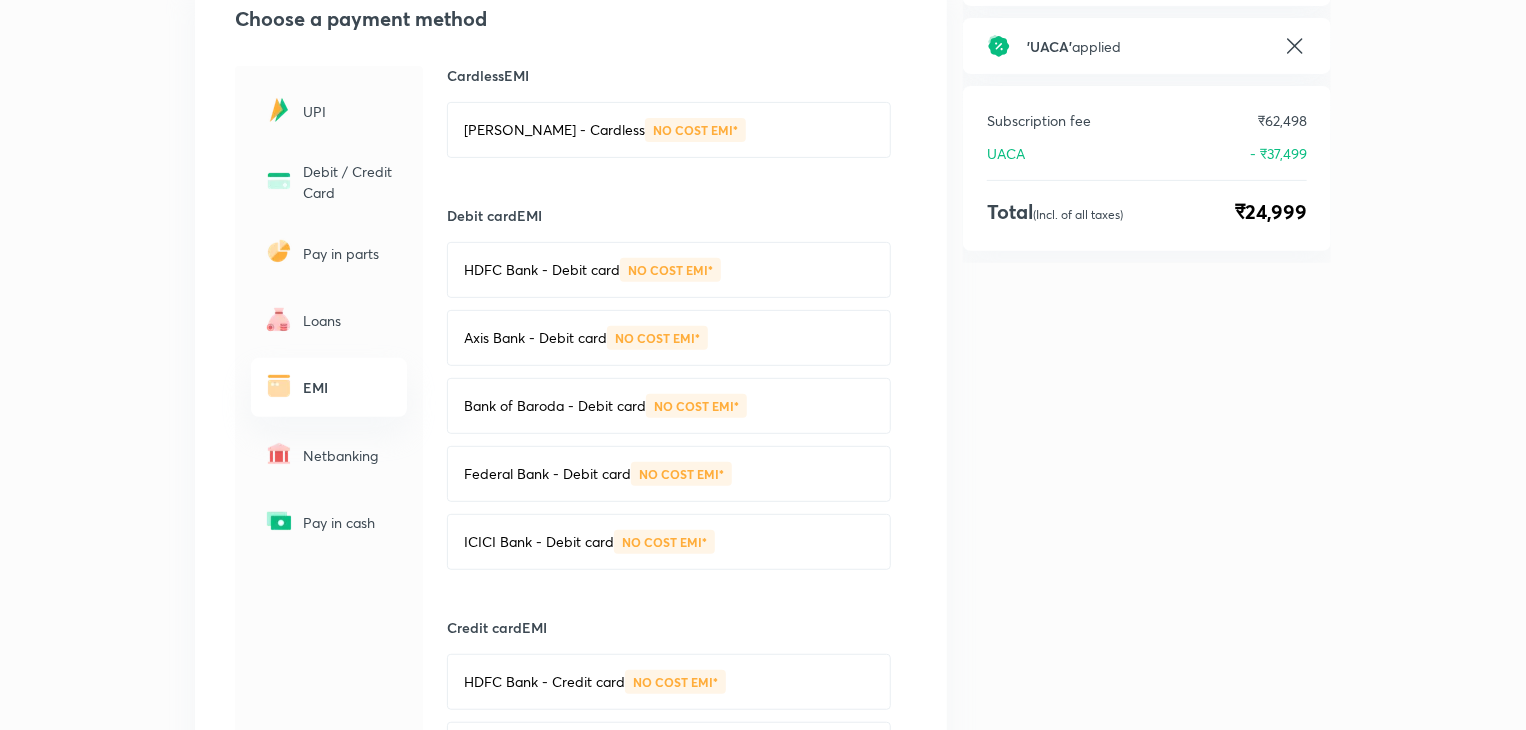 click on "CA Intermediate · Iconic subscription 12 months  Valid for 12 months Change duration CA Intermediate · Iconic subscription 12 months  Valid for 12 months Change Duration ' UACA '  applied Subscription fee ₹62,498 UACA - ₹37,499 Total  (Incl. of all taxes) ₹24,999" at bounding box center (1147, 53) 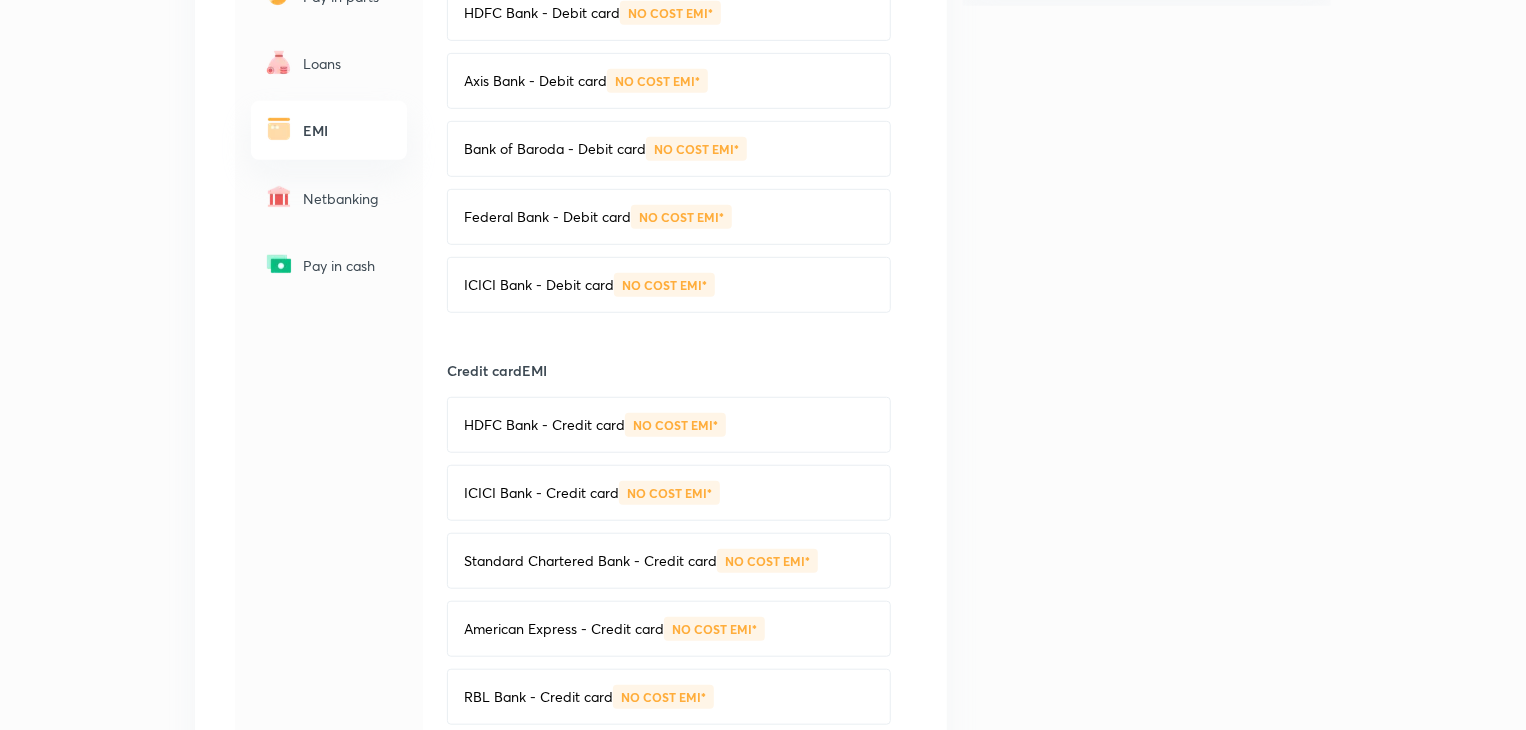 scroll, scrollTop: 516, scrollLeft: 0, axis: vertical 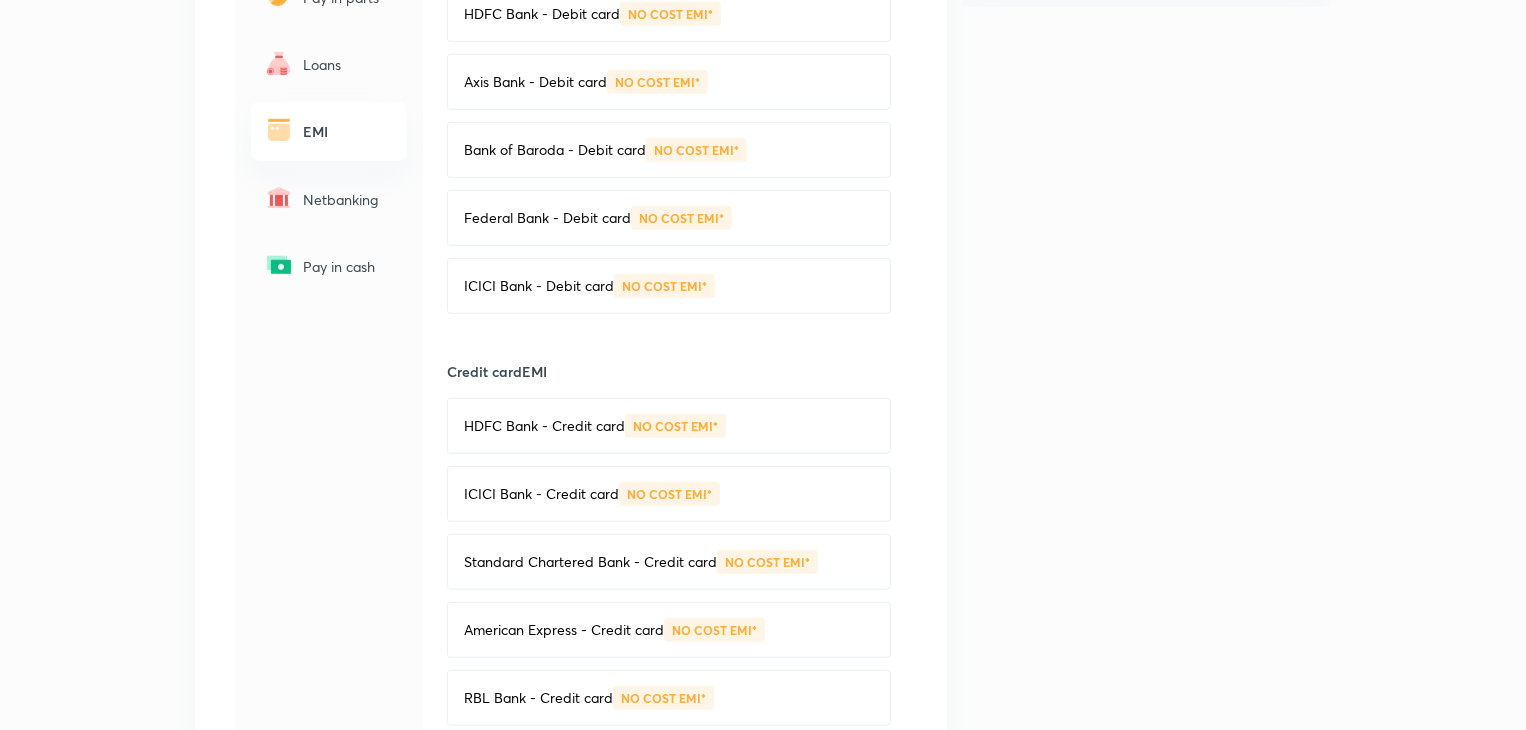 click on "NO COST EMI*" at bounding box center [675, 426] 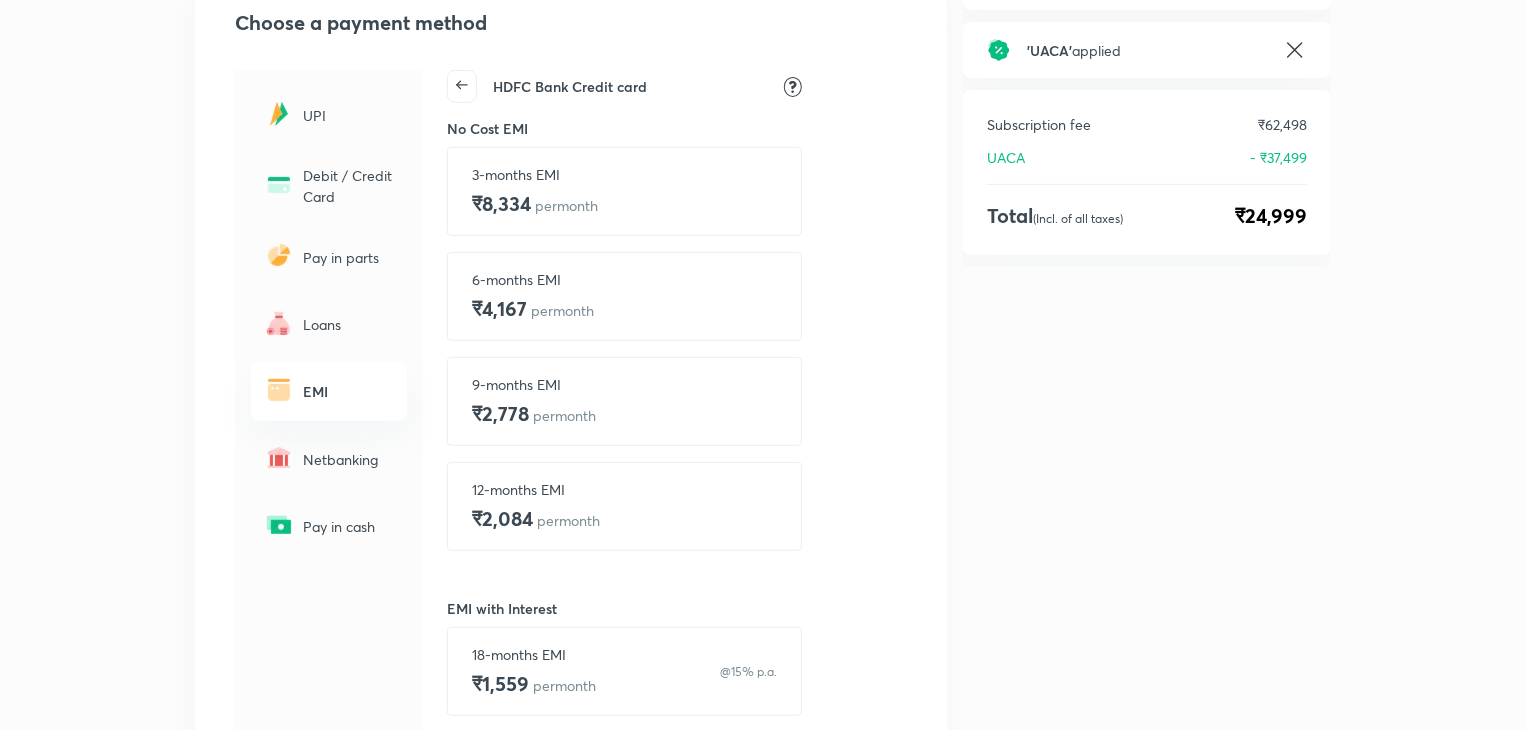 scroll, scrollTop: 256, scrollLeft: 0, axis: vertical 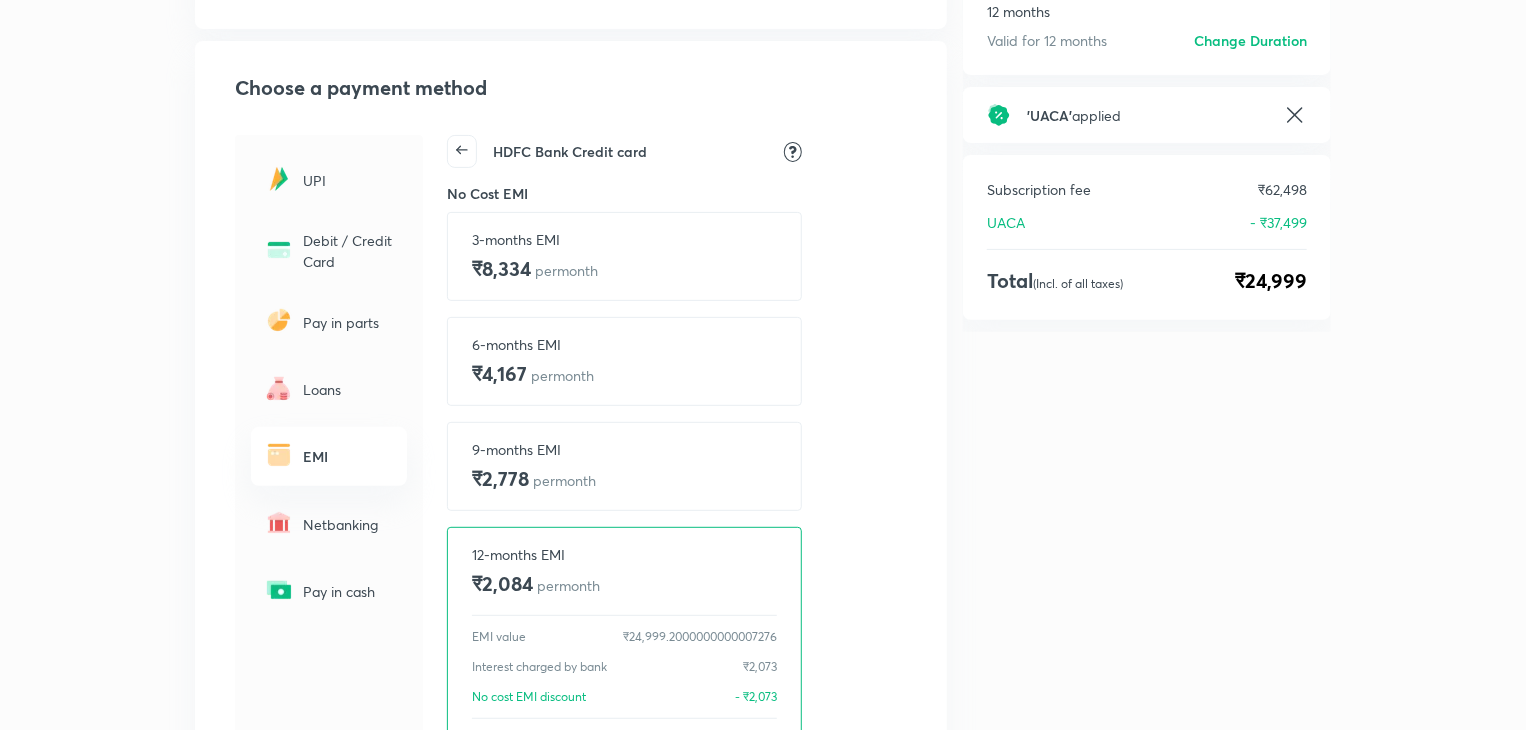 click 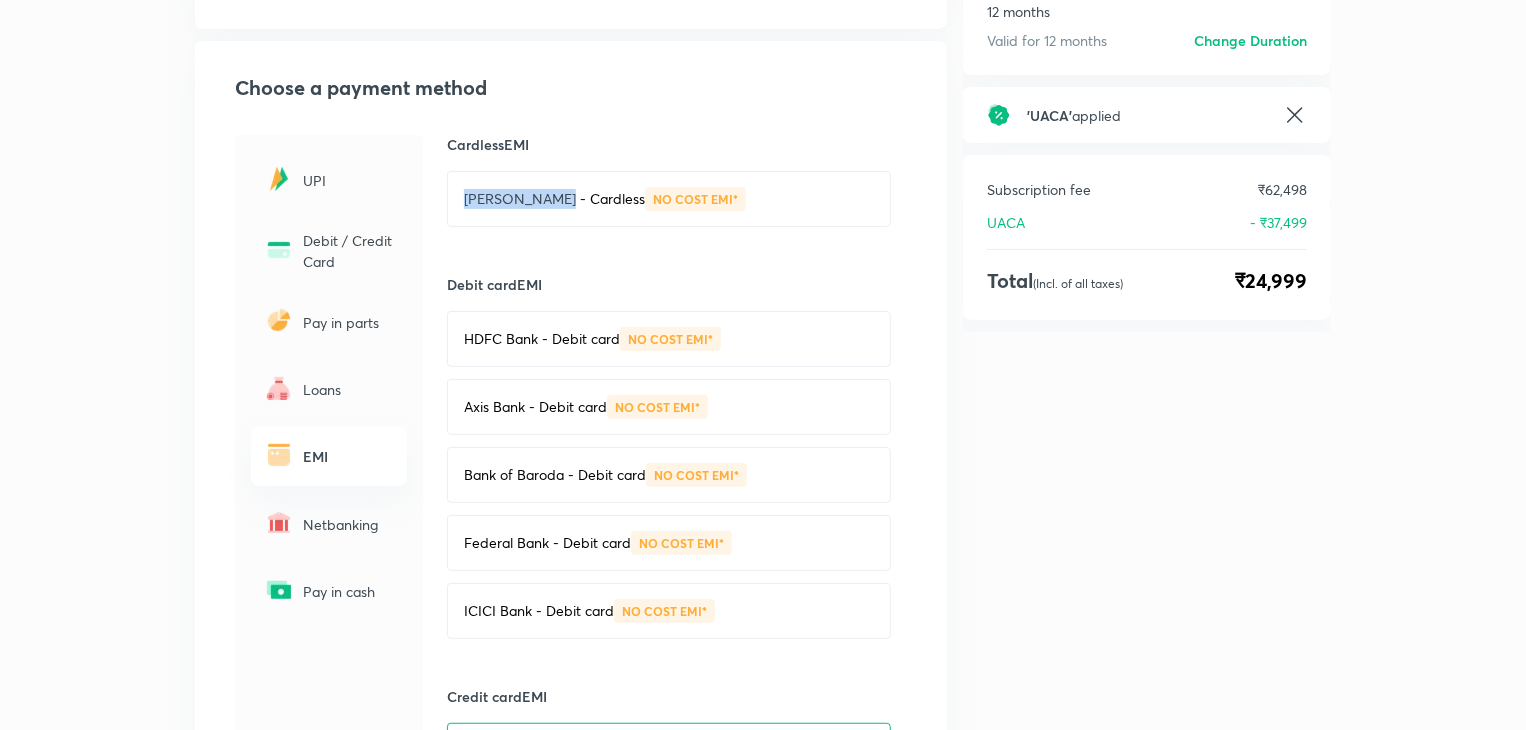 drag, startPoint x: 451, startPoint y: 197, endPoint x: 545, endPoint y: 209, distance: 94.76286 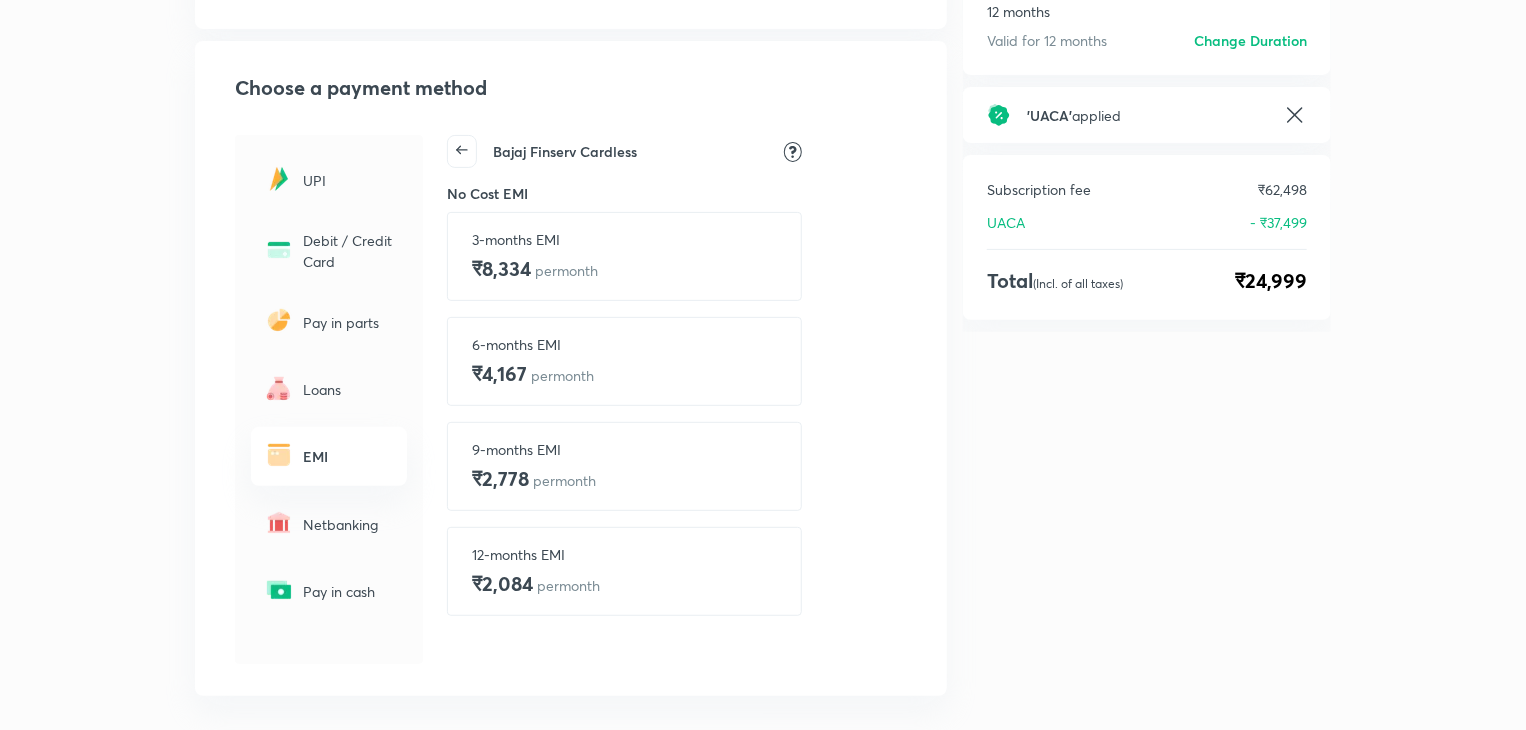 click 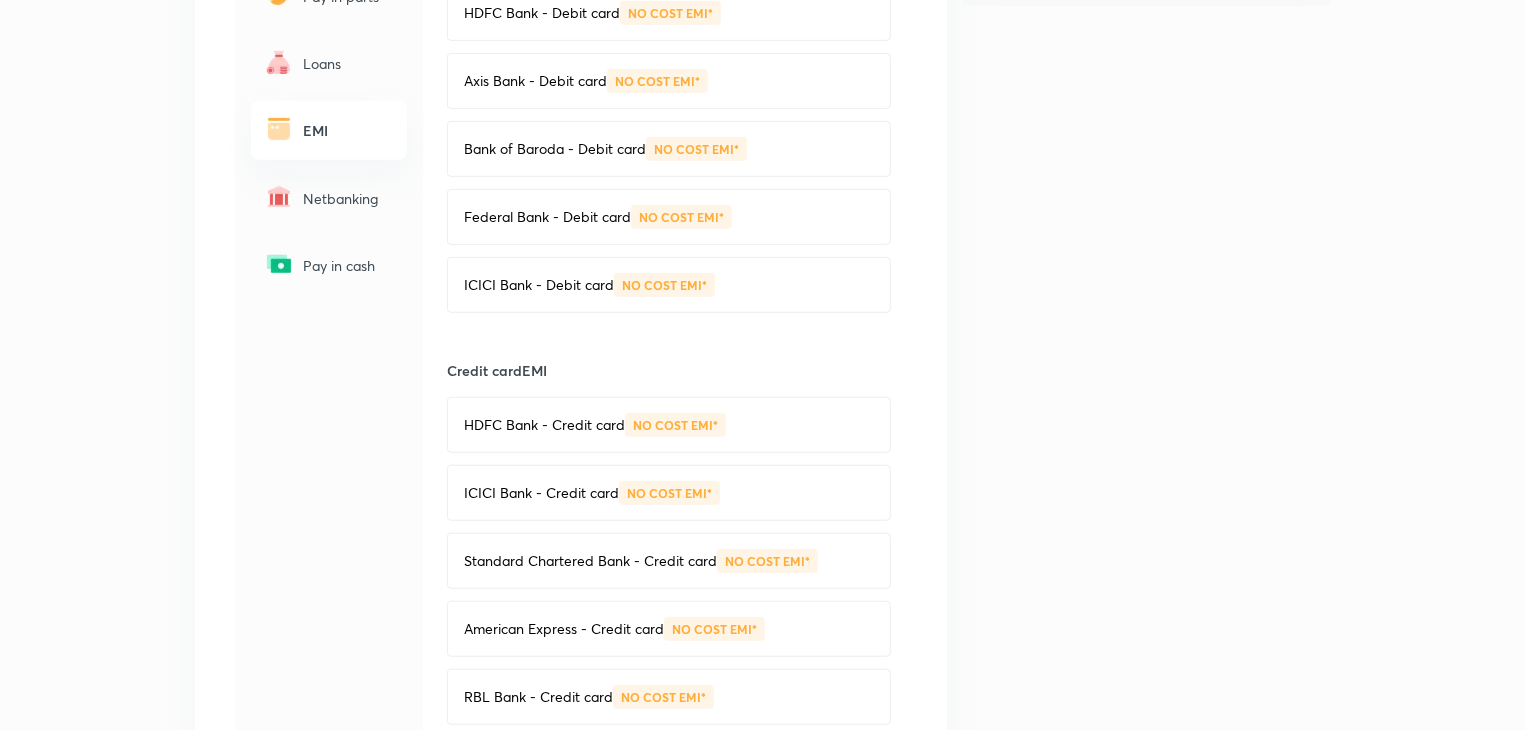 scroll, scrollTop: 0, scrollLeft: 0, axis: both 